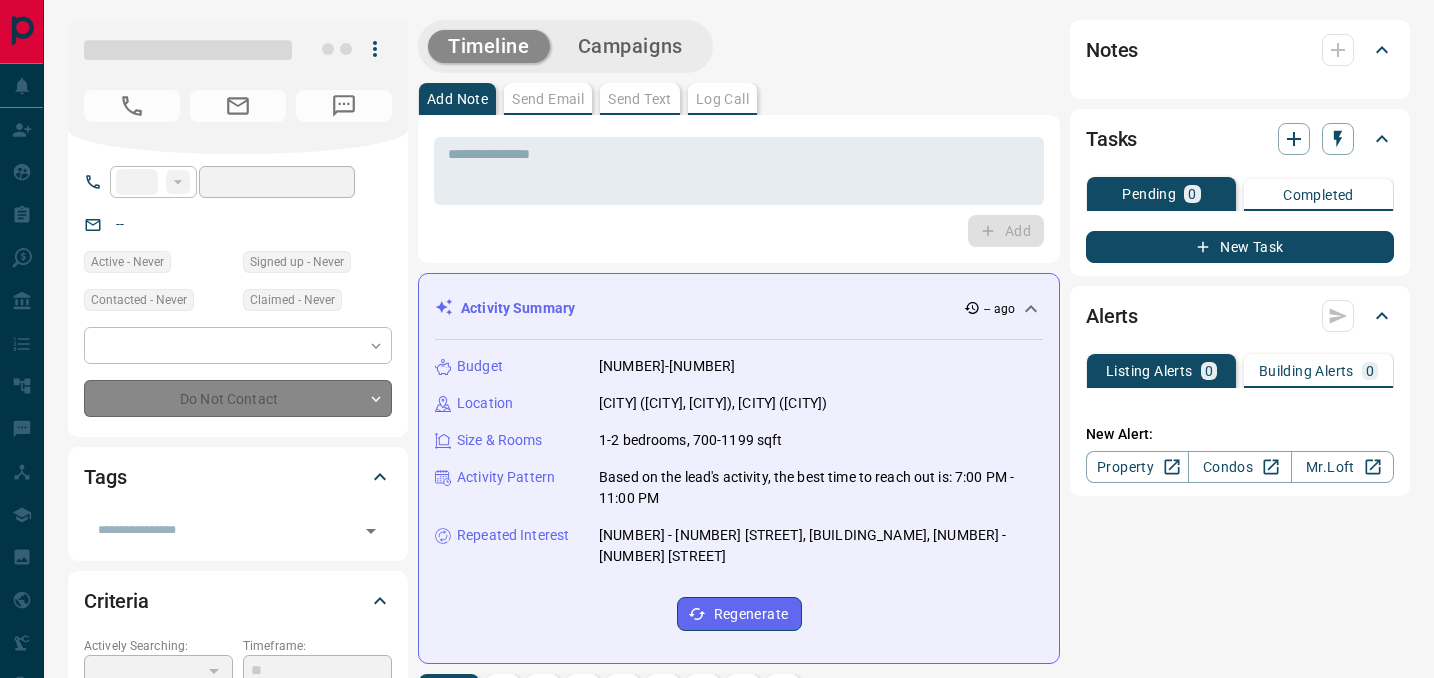 scroll, scrollTop: 0, scrollLeft: 0, axis: both 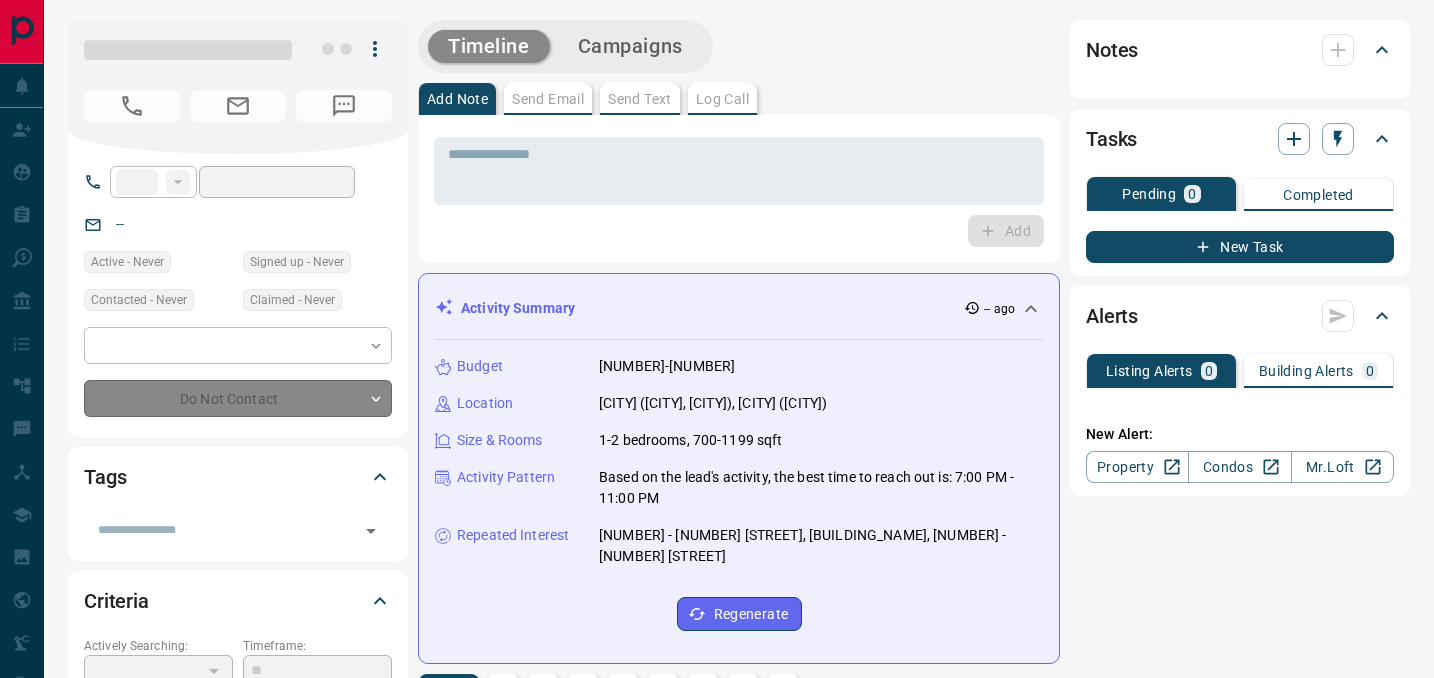 type on "**" 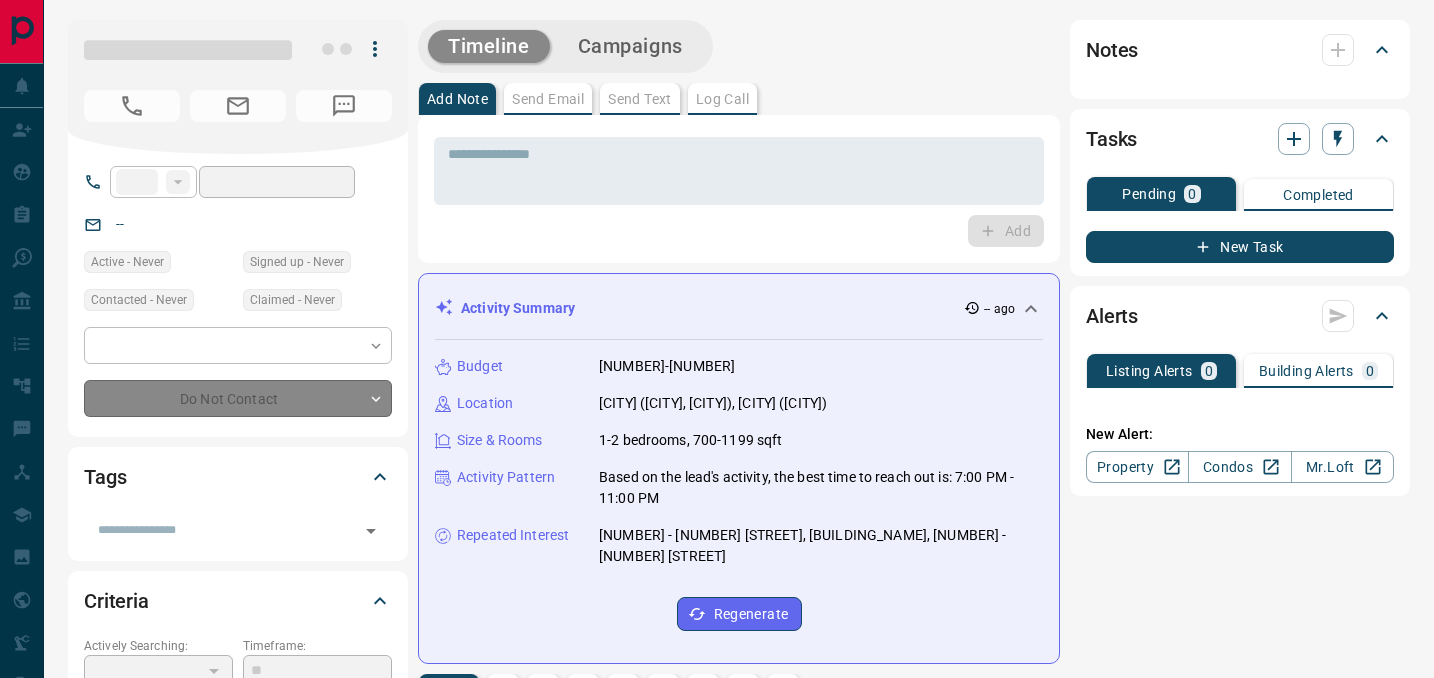 type on "**********" 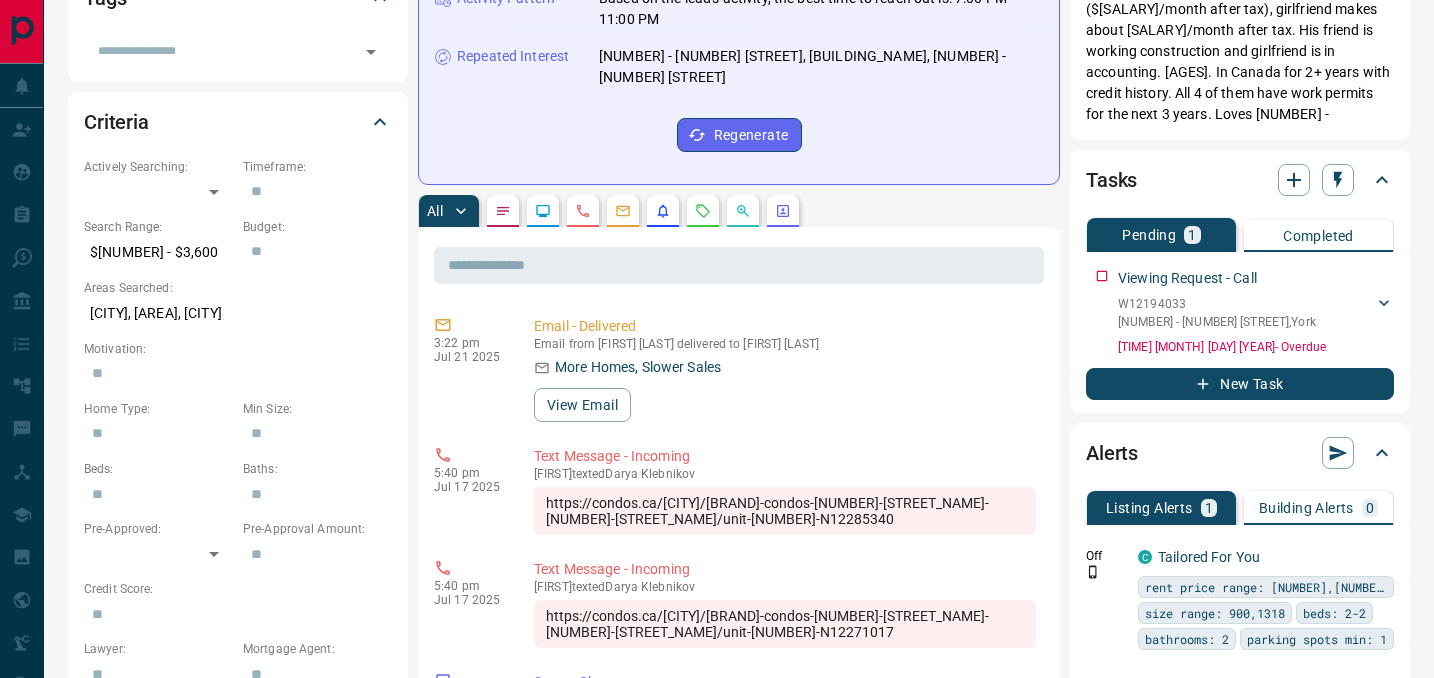 scroll, scrollTop: 476, scrollLeft: 0, axis: vertical 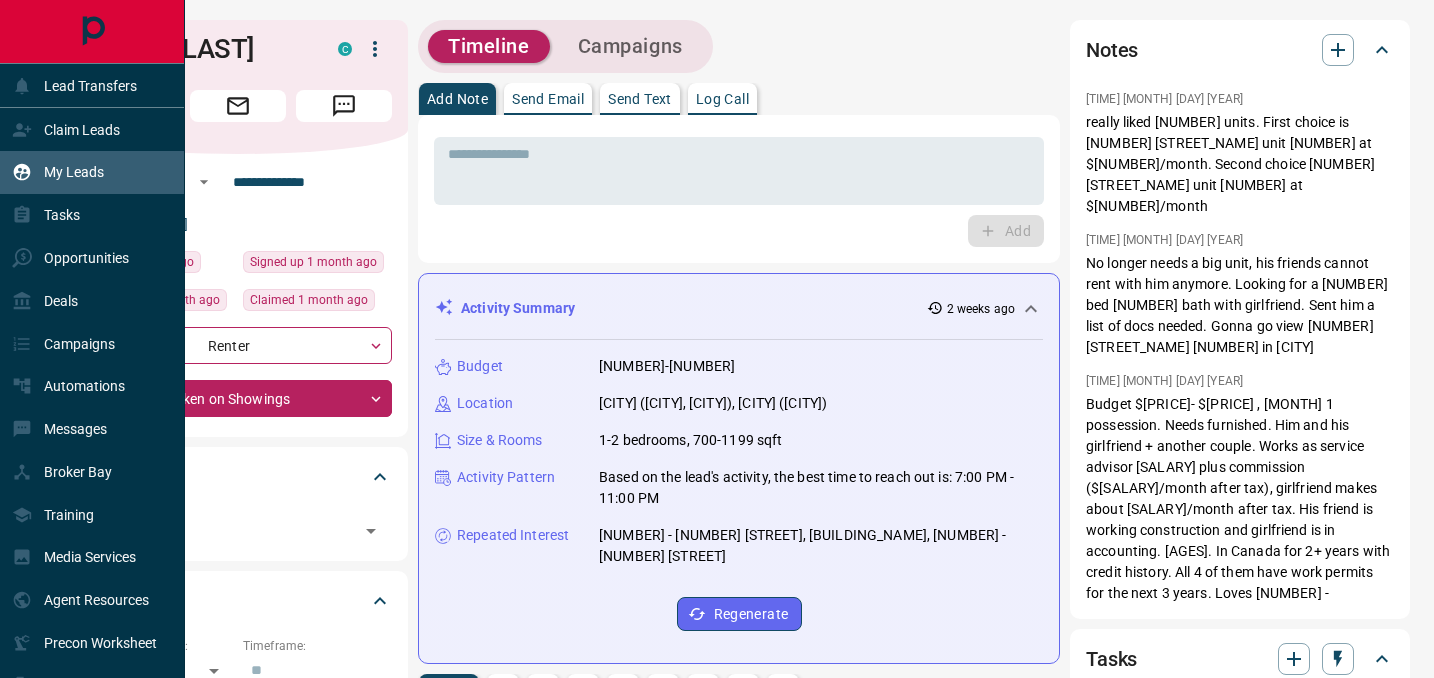 click on "My Leads" at bounding box center (74, 172) 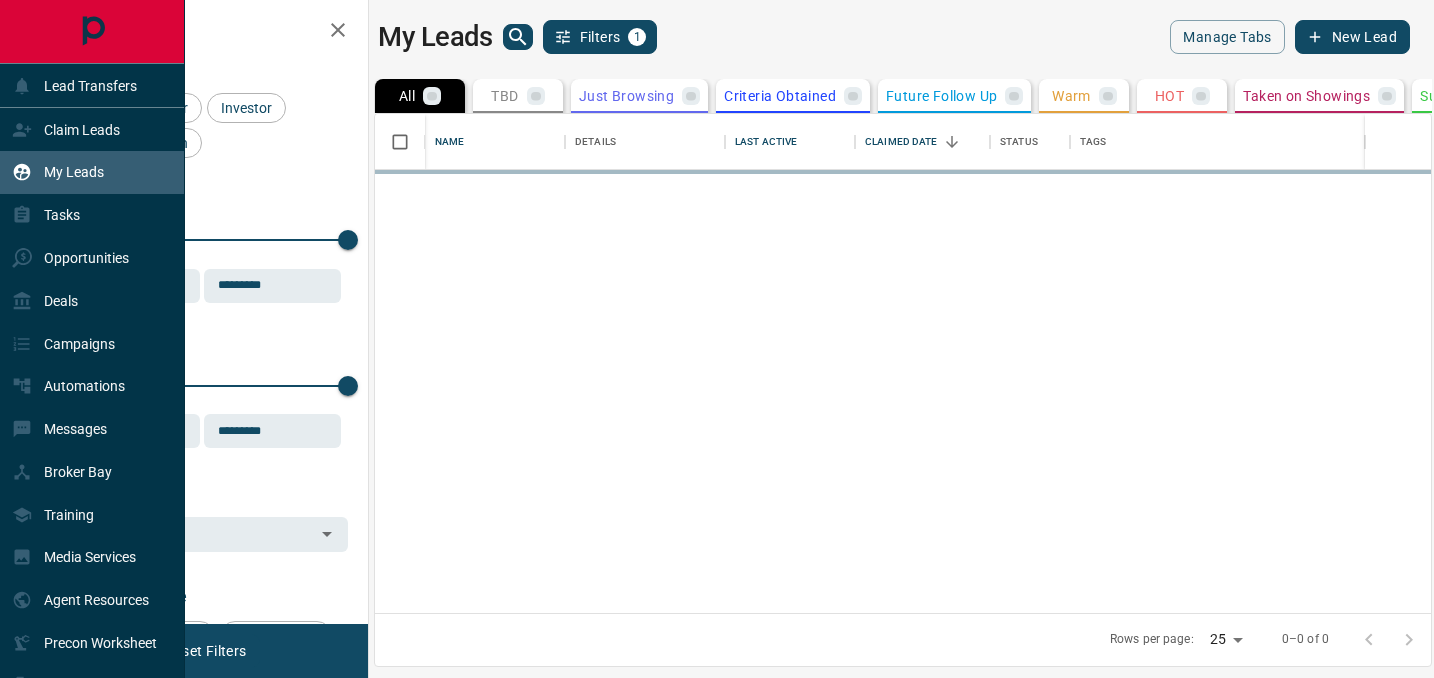 scroll, scrollTop: 1, scrollLeft: 1, axis: both 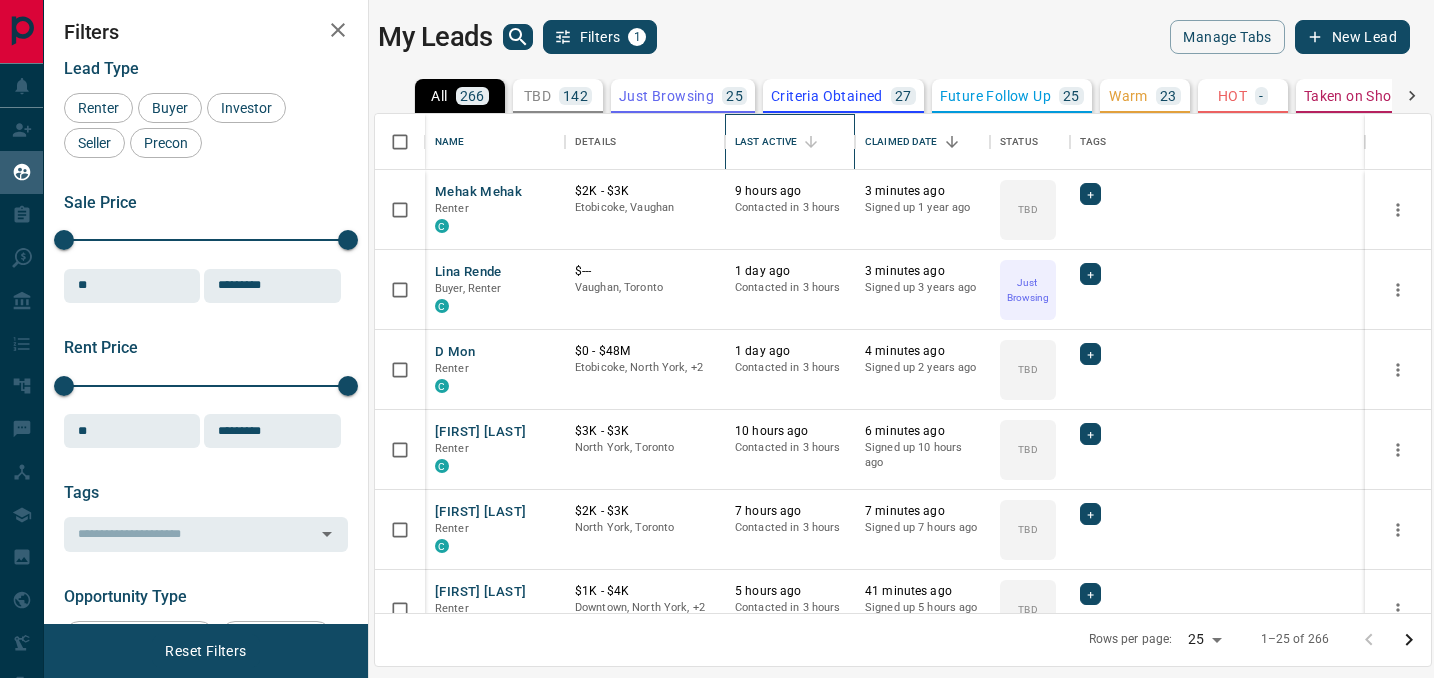 click on "Last Active" at bounding box center [766, 142] 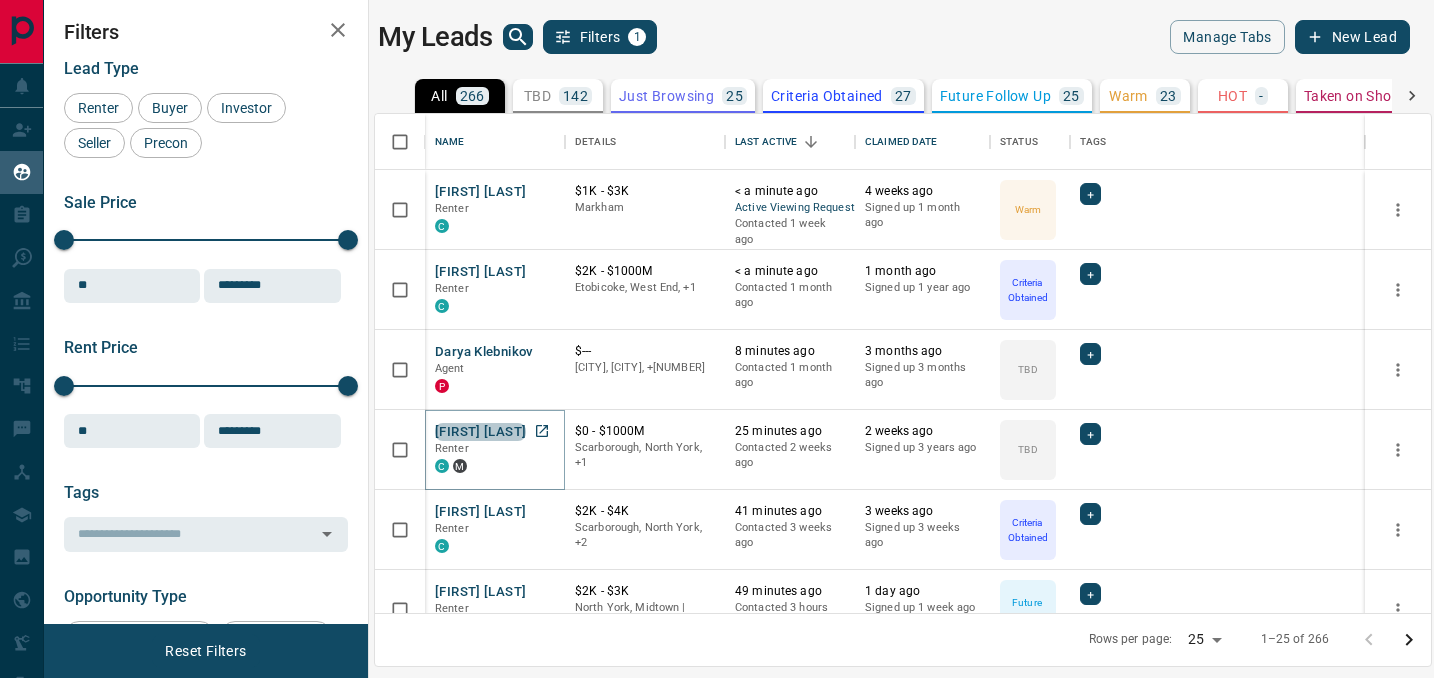 click on "[FIRST] [LAST]" at bounding box center (480, 432) 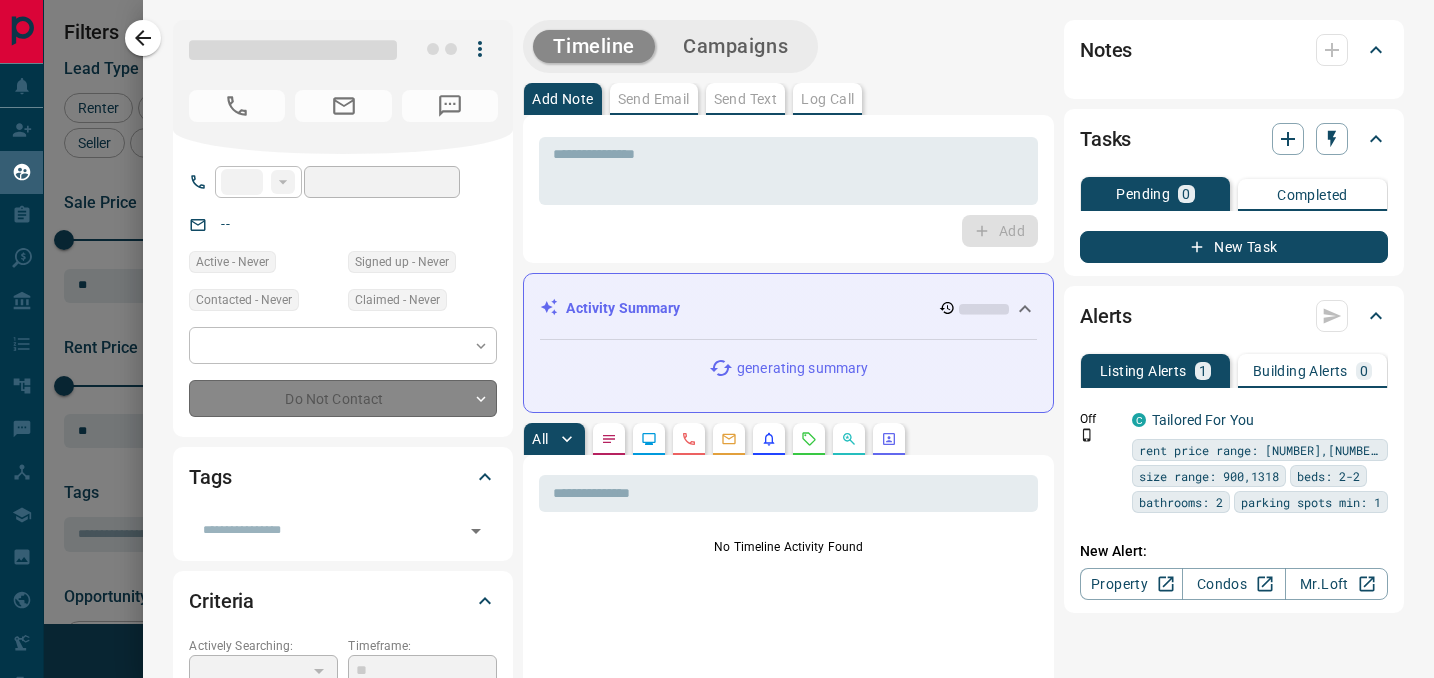 type on "**" 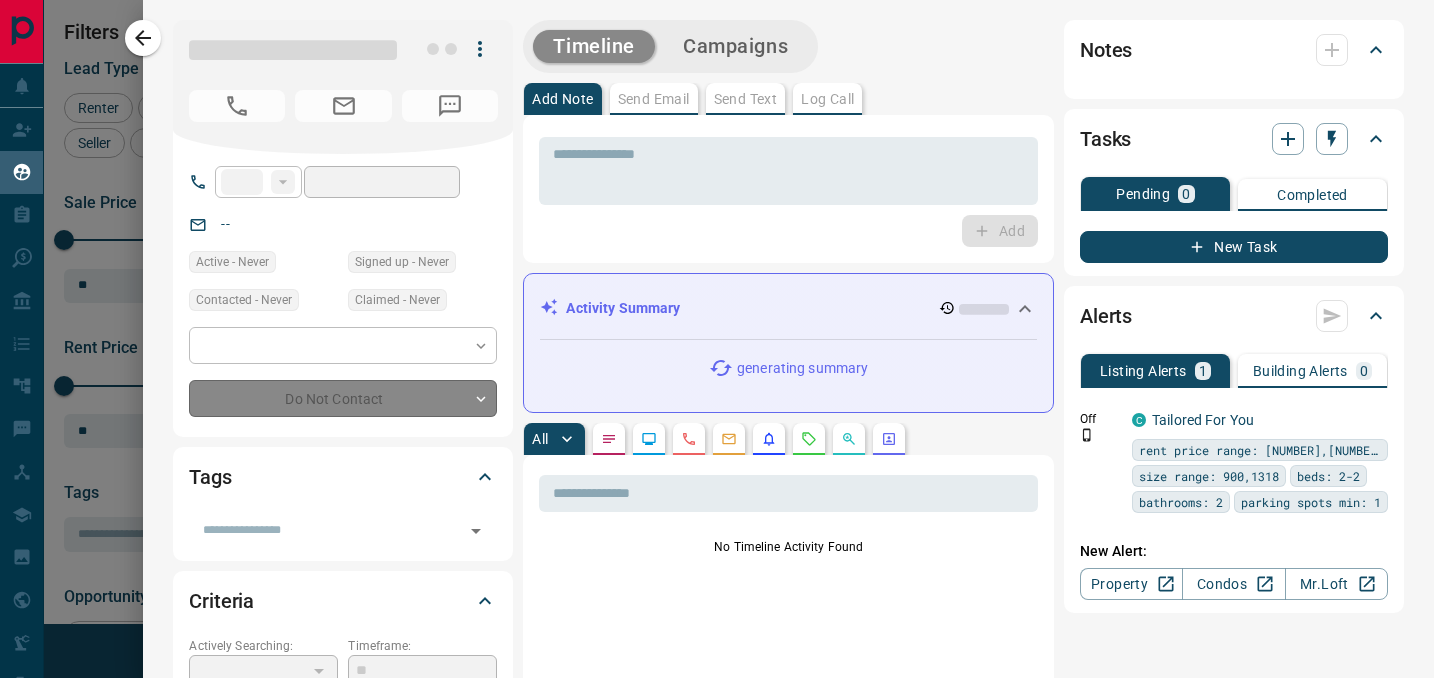 type on "**********" 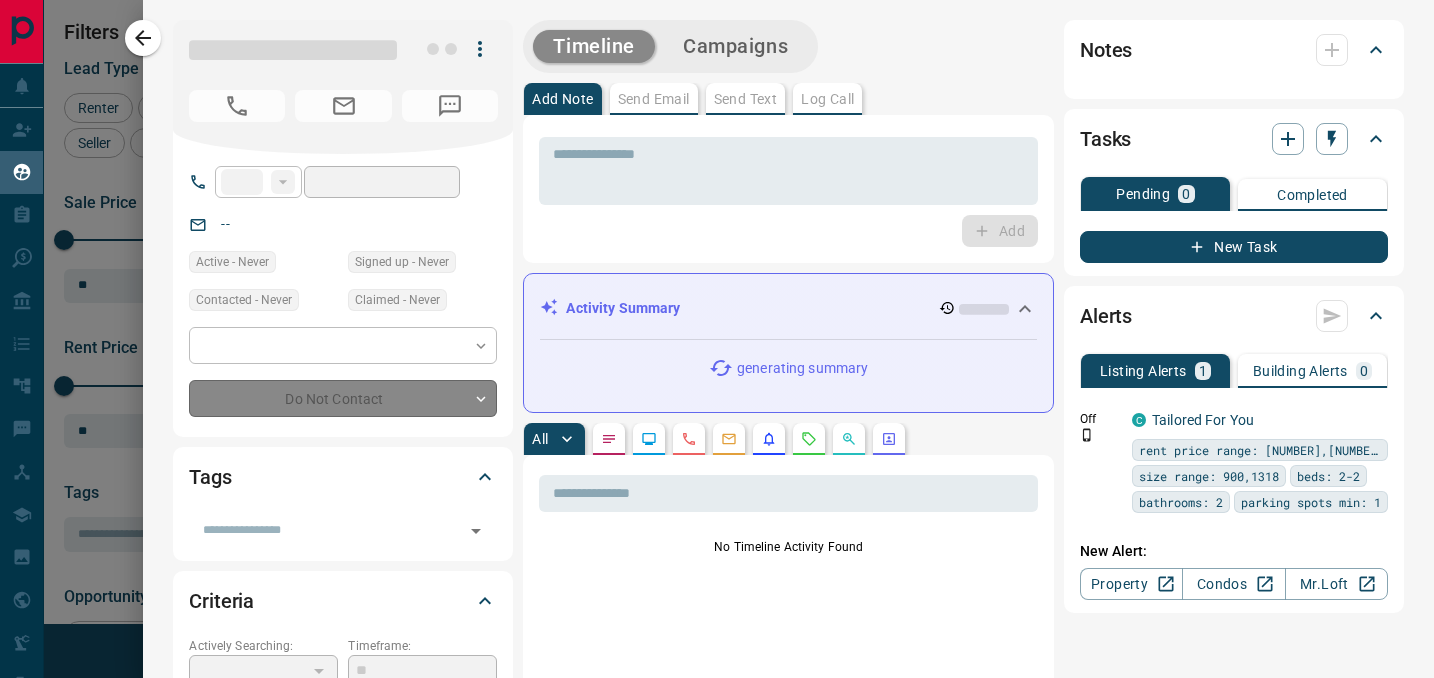 type on "**********" 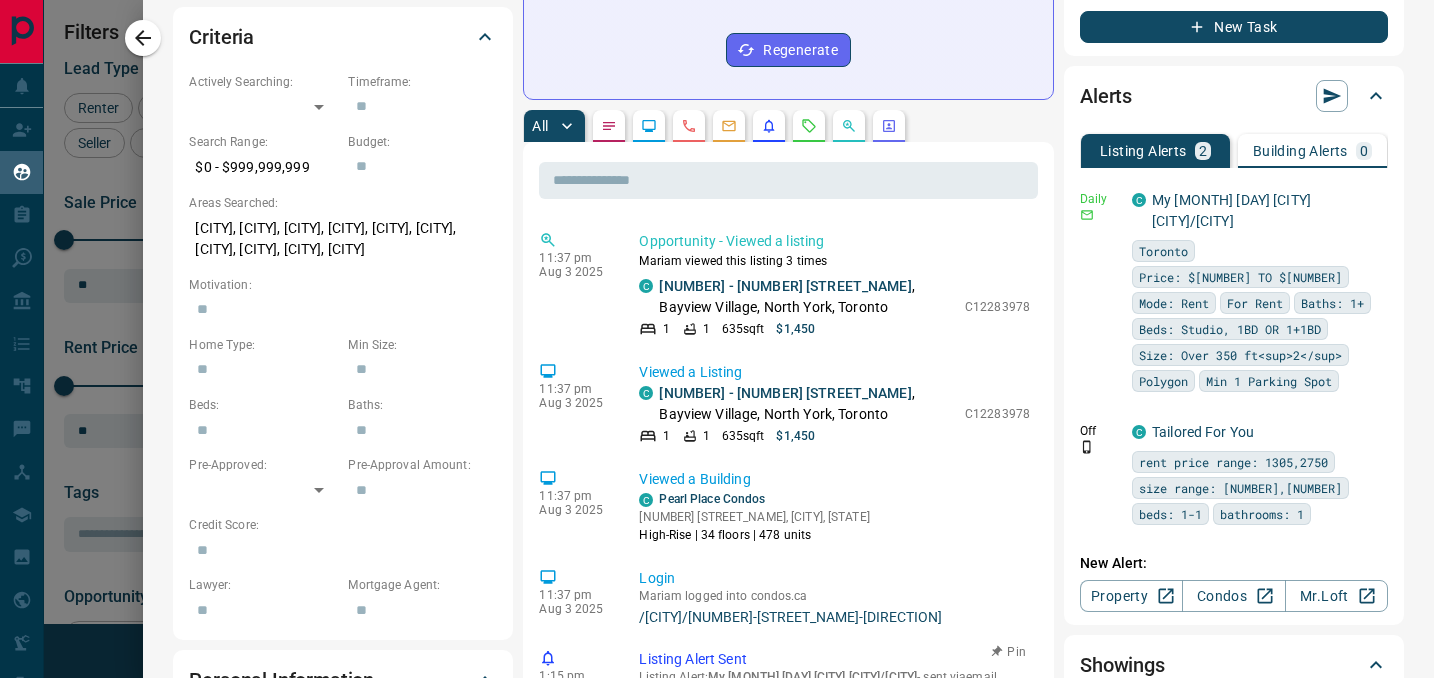 scroll, scrollTop: 565, scrollLeft: 0, axis: vertical 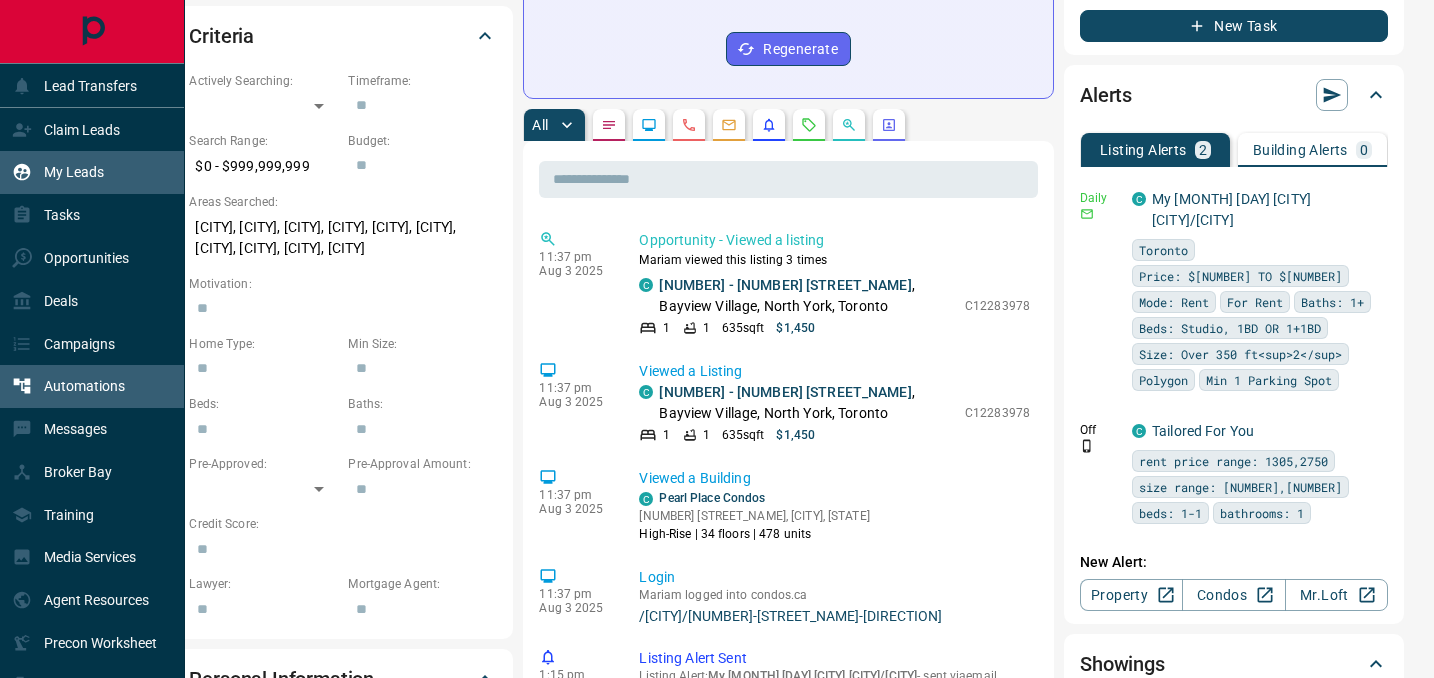 click on "Automations" at bounding box center (84, 386) 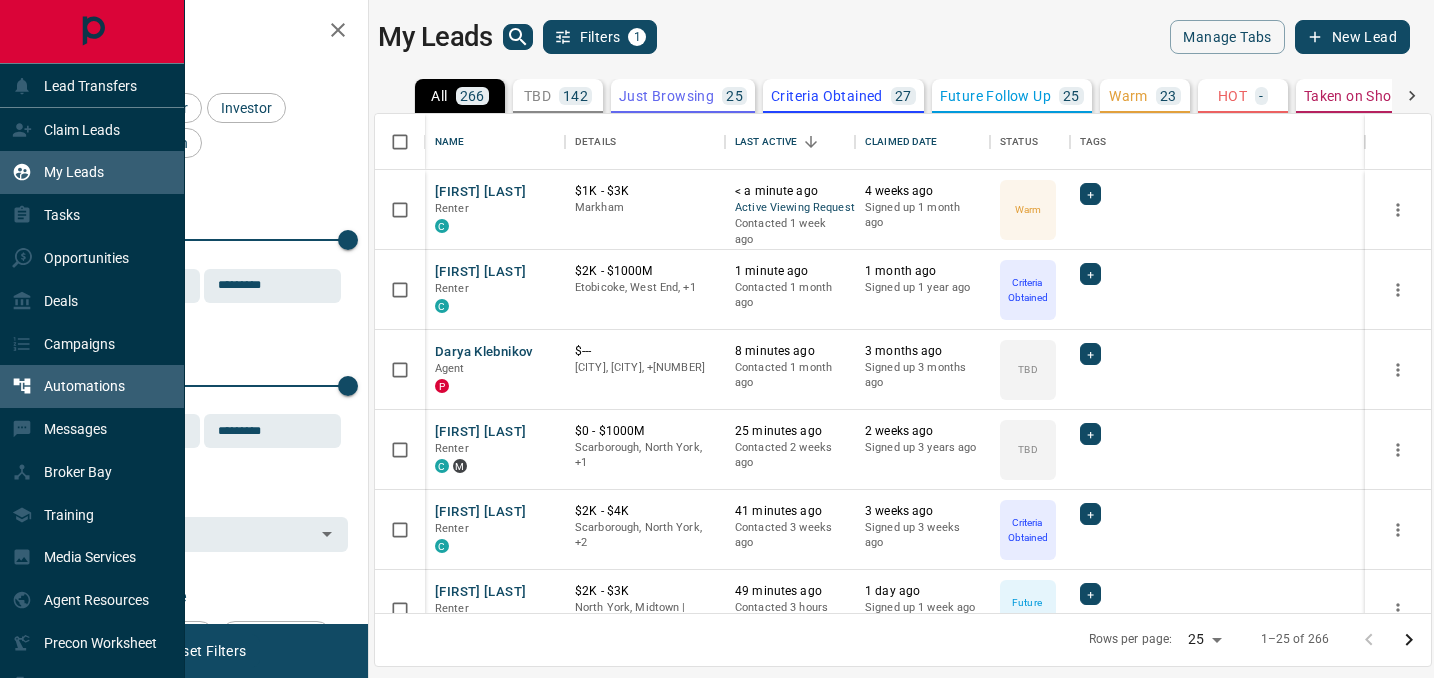 click on "Automations" at bounding box center (84, 386) 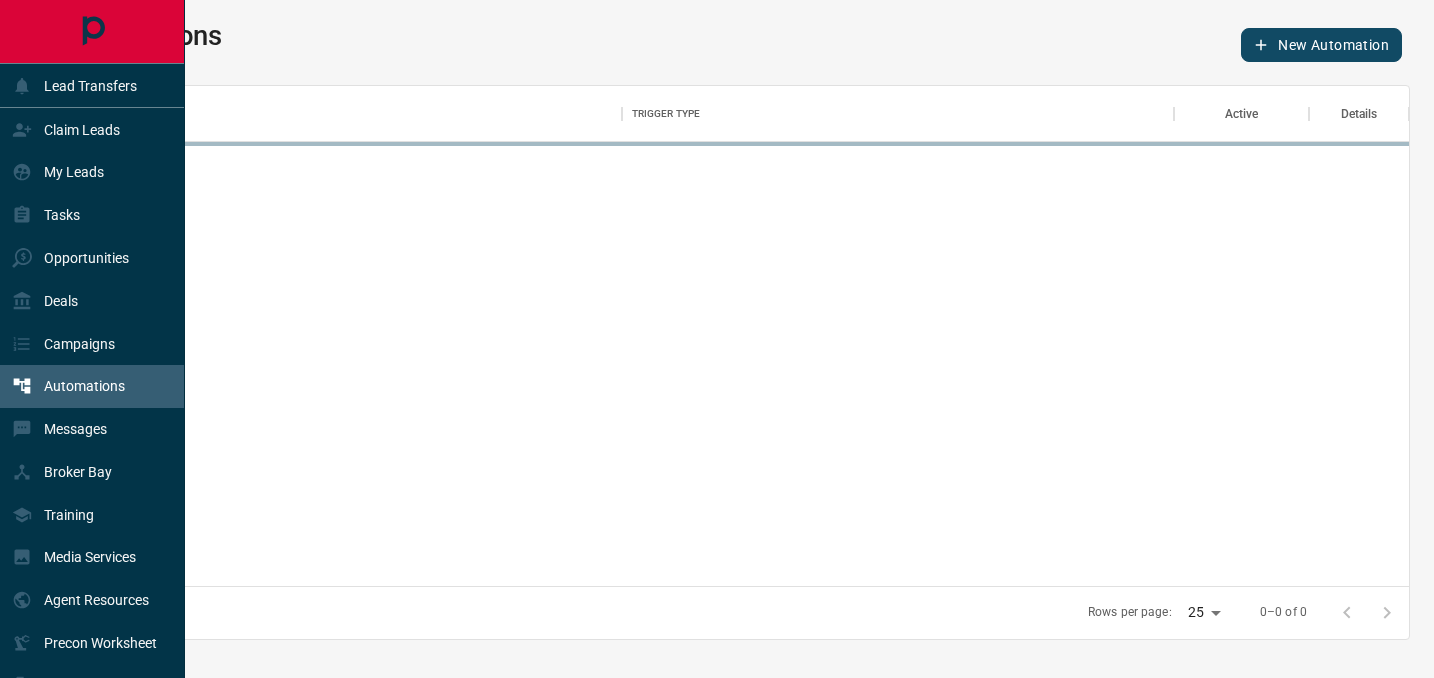 scroll, scrollTop: 1, scrollLeft: 1, axis: both 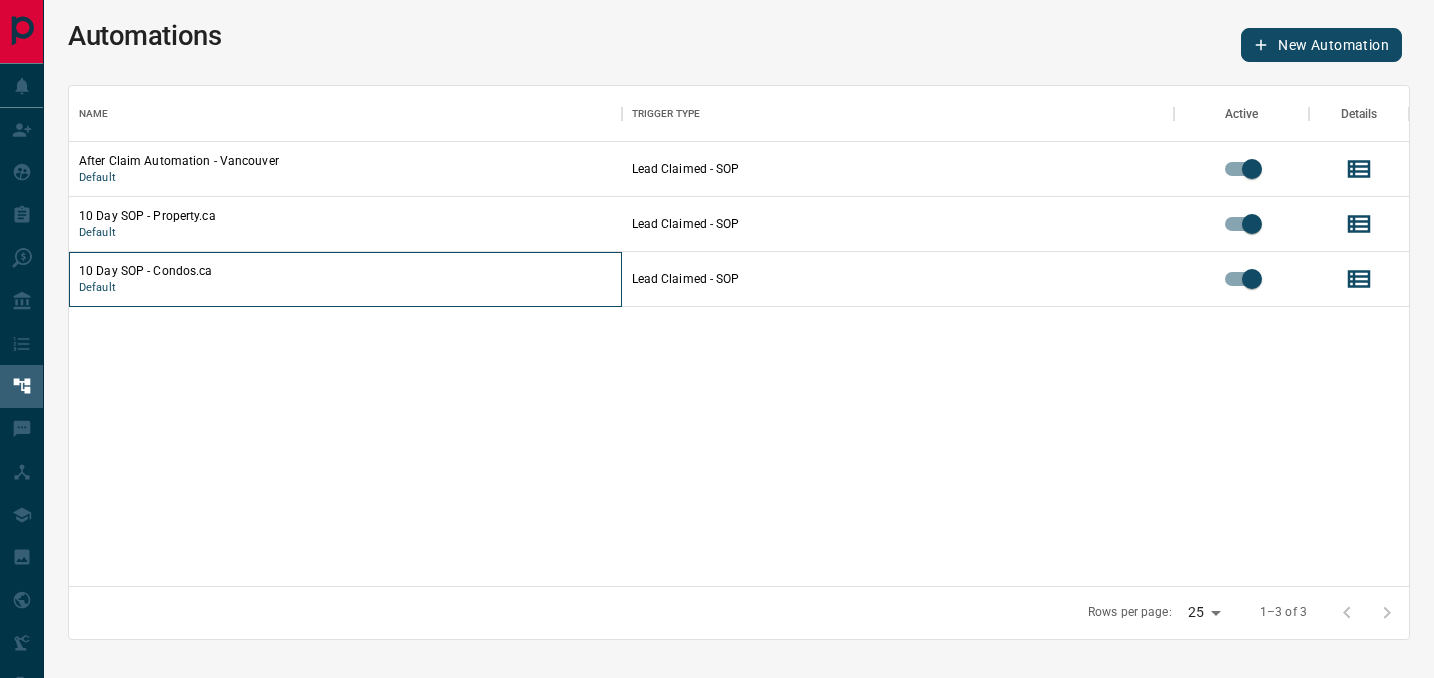 click on "10 Day SOP  - Condos.ca" at bounding box center (345, 271) 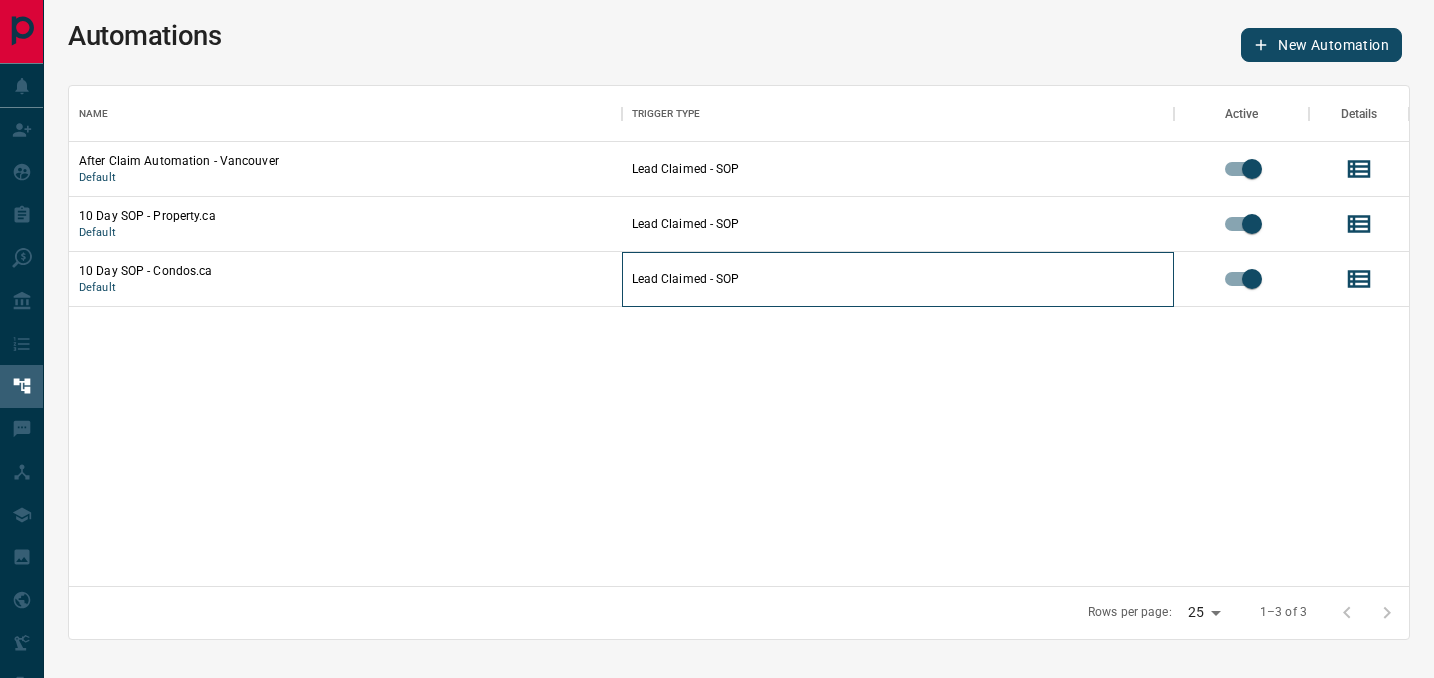 click on "Lead Claimed - SOP" at bounding box center (898, 279) 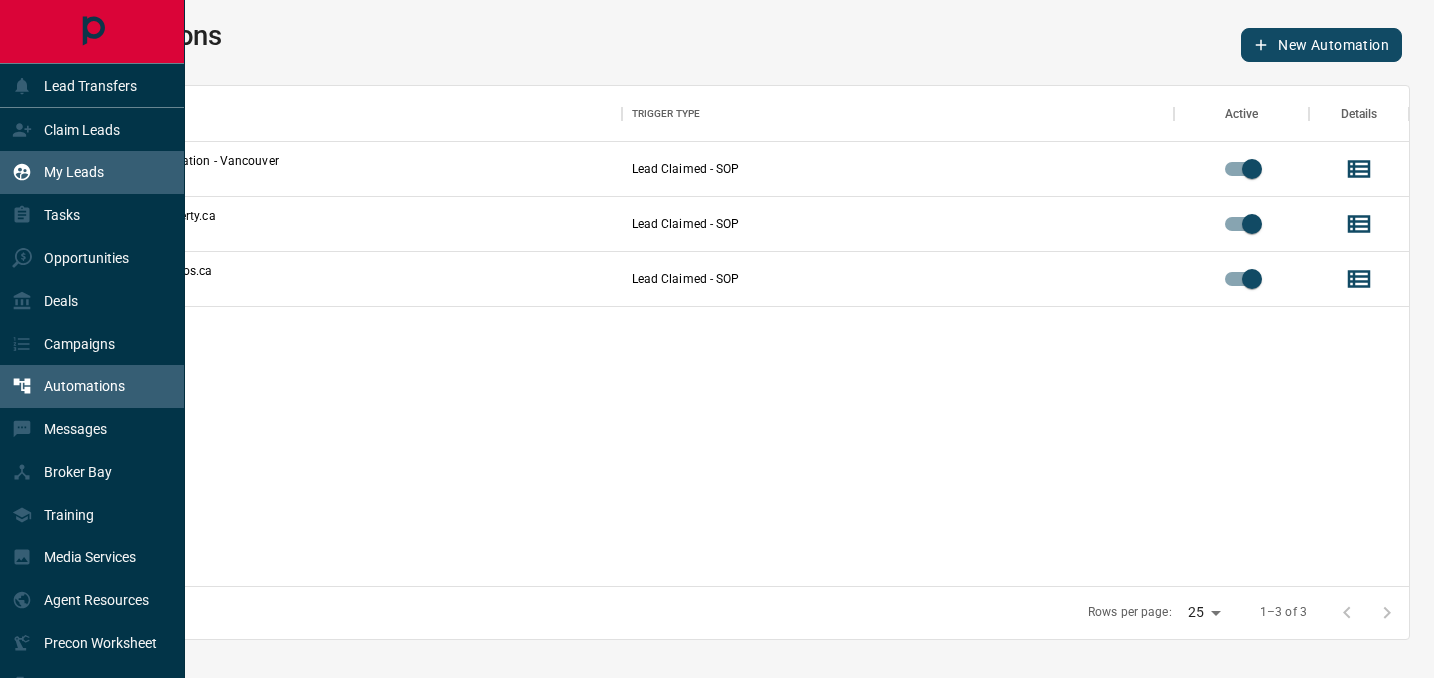 click on "My Leads" at bounding box center (58, 172) 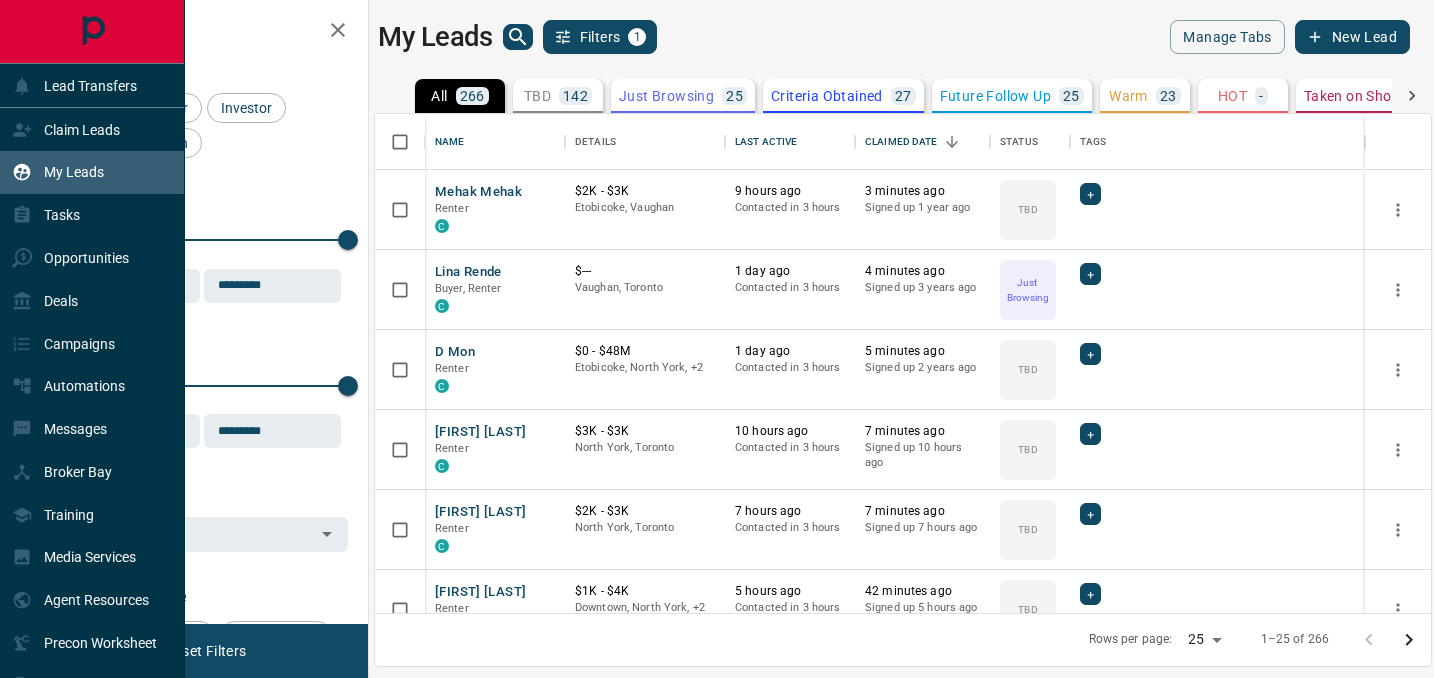 scroll, scrollTop: 1, scrollLeft: 1, axis: both 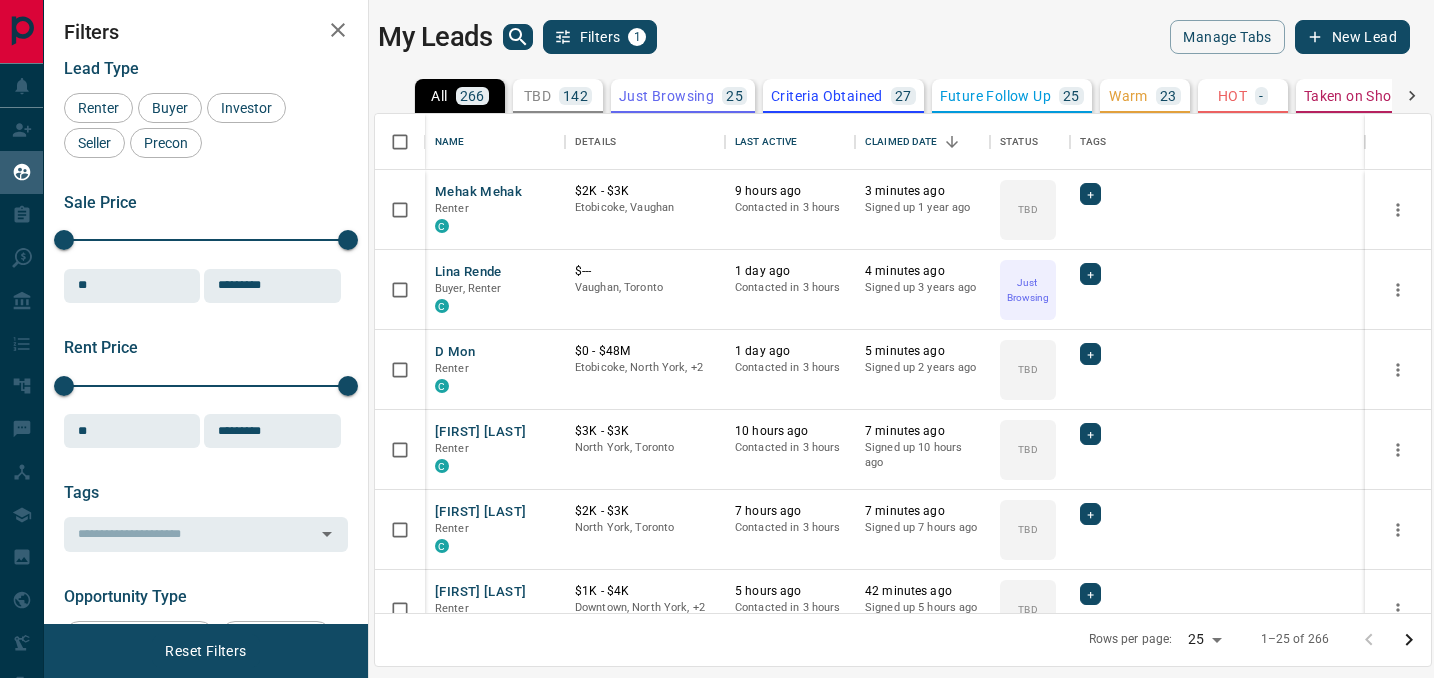 click on "Warm" at bounding box center [1128, 96] 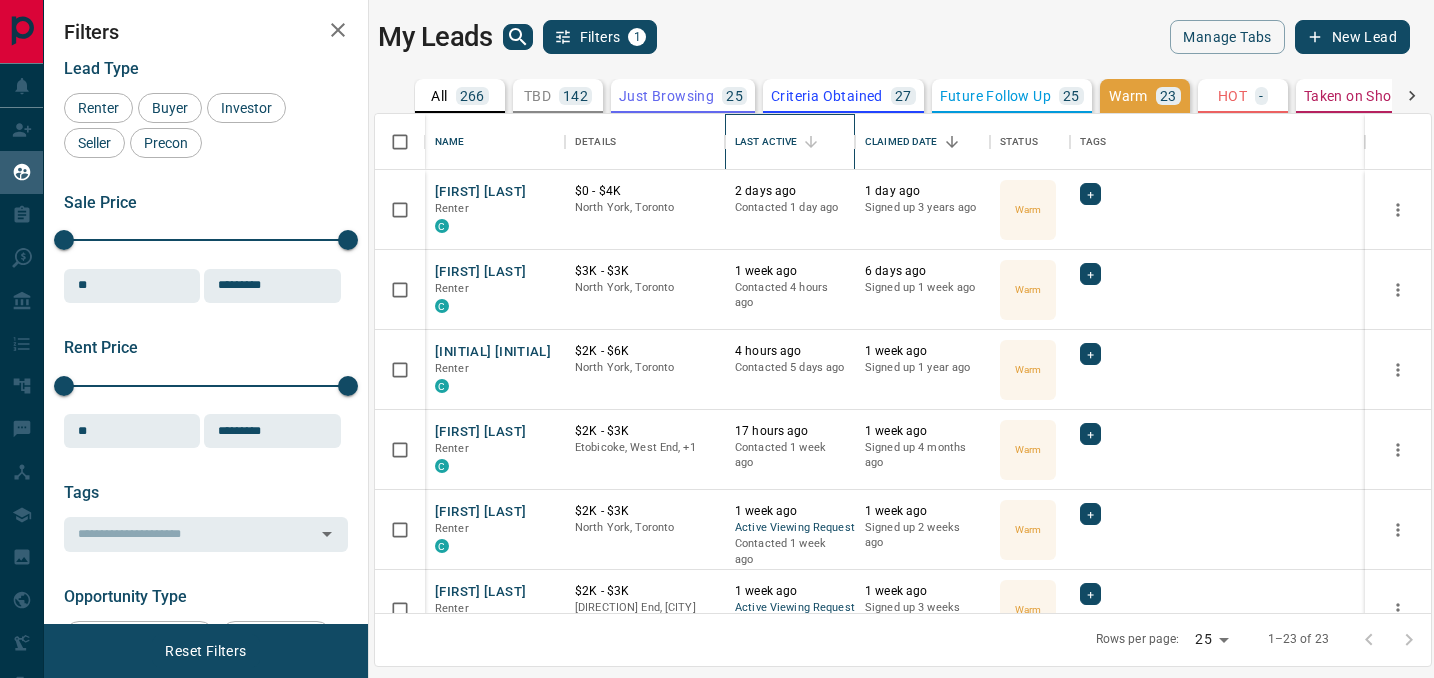 click on "Last Active" at bounding box center [766, 142] 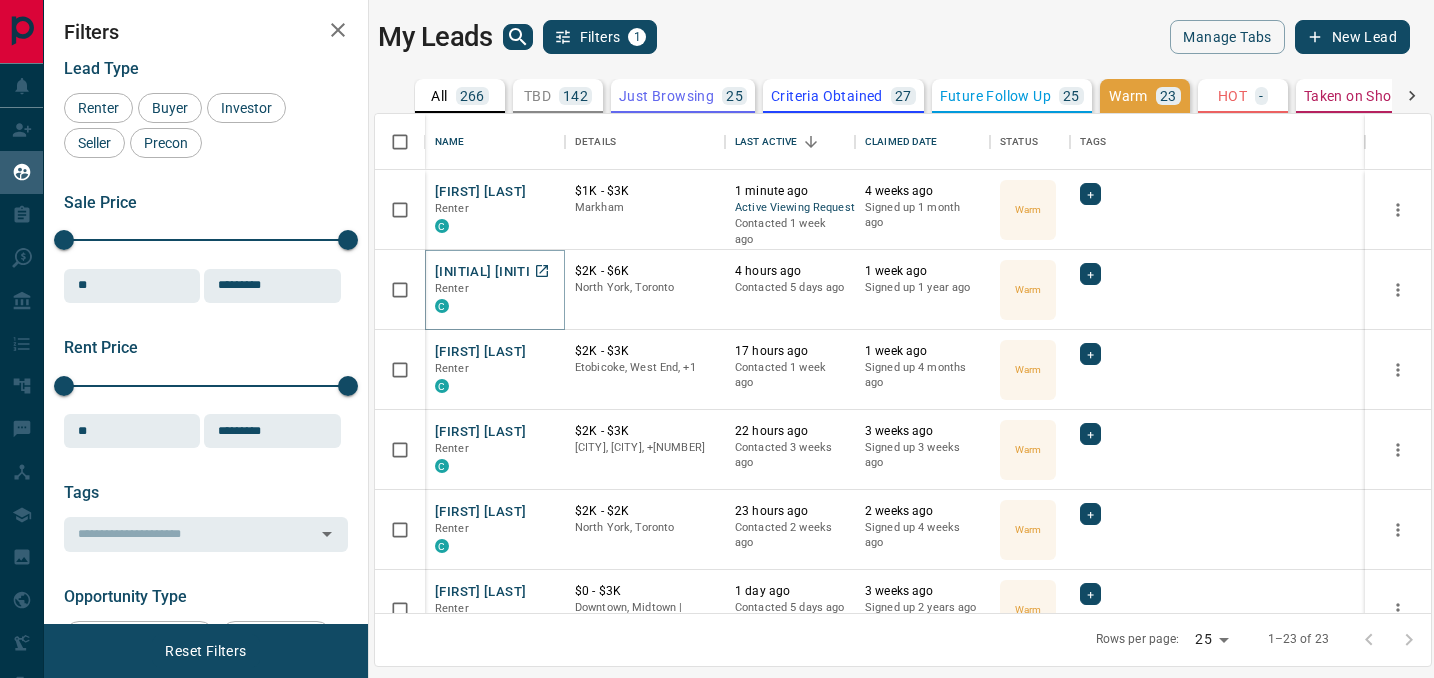click on "[INITIAL] [INITIAL]" at bounding box center (493, 272) 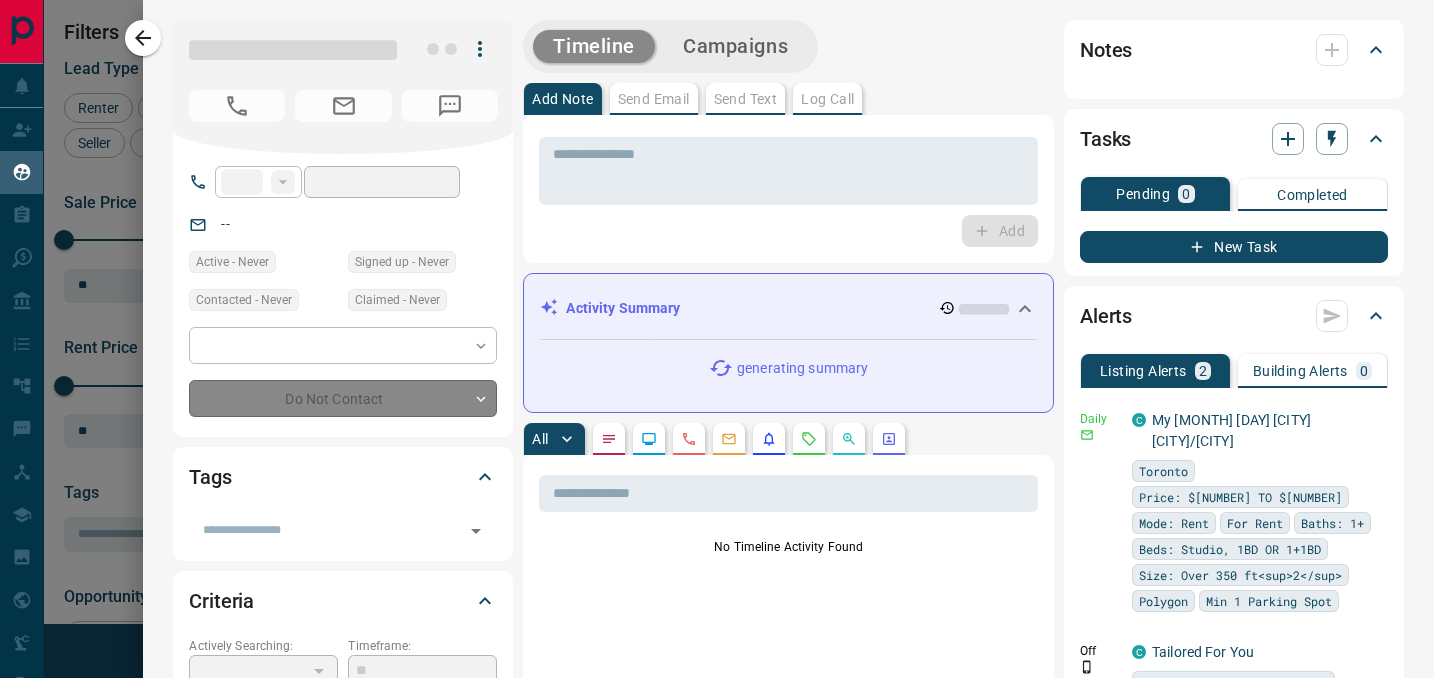 type on "**" 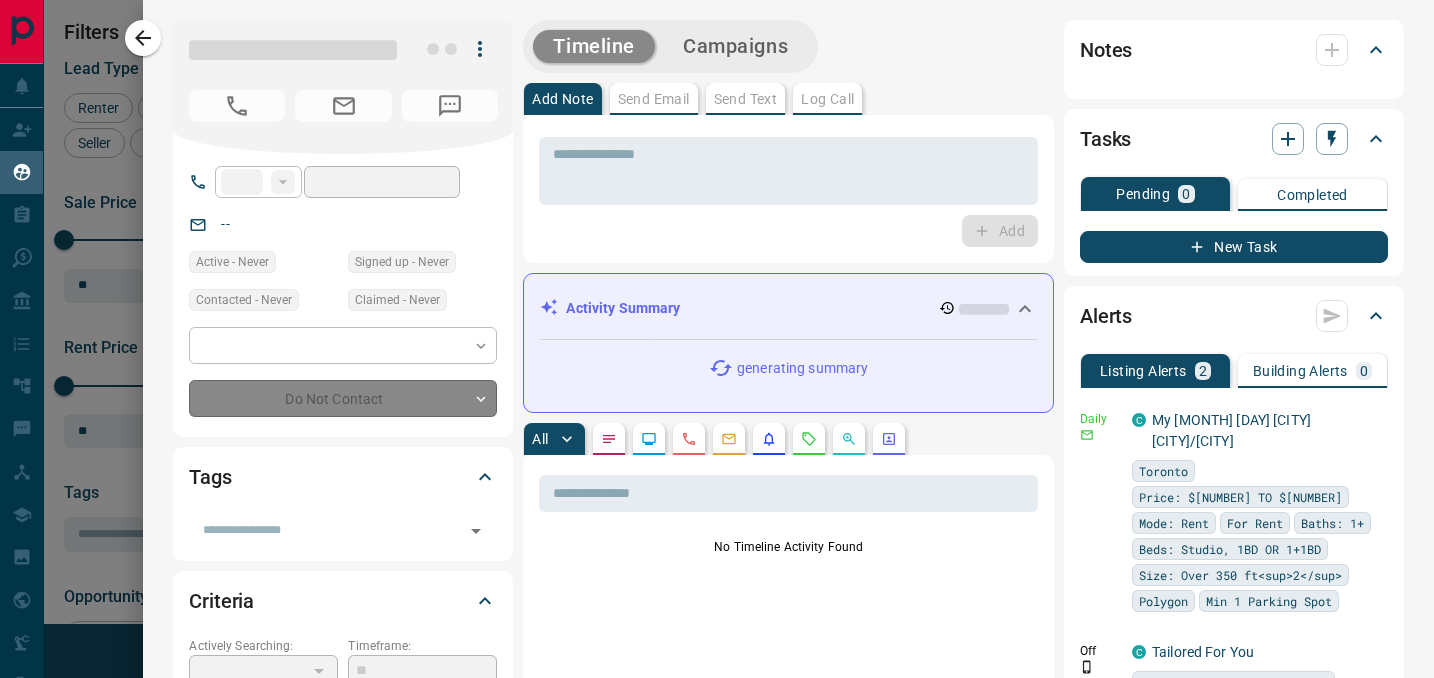 type on "**********" 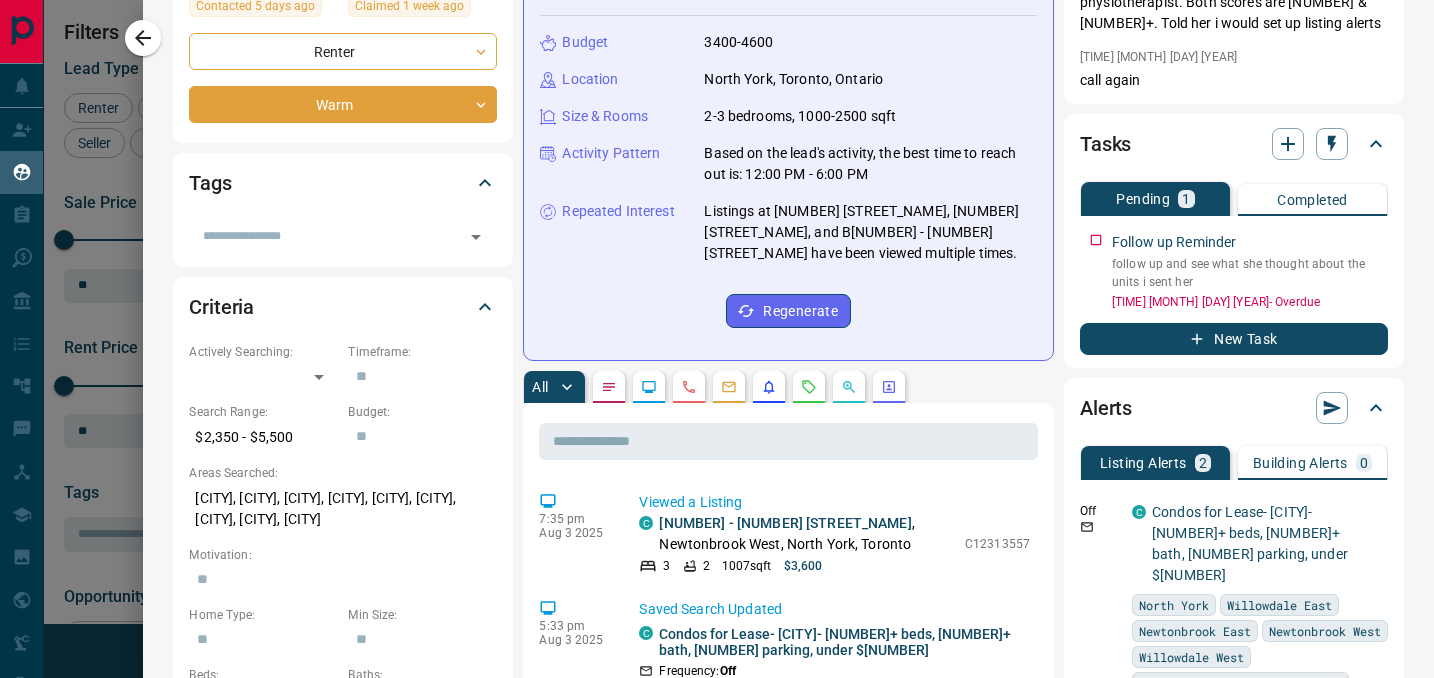 scroll, scrollTop: 329, scrollLeft: 0, axis: vertical 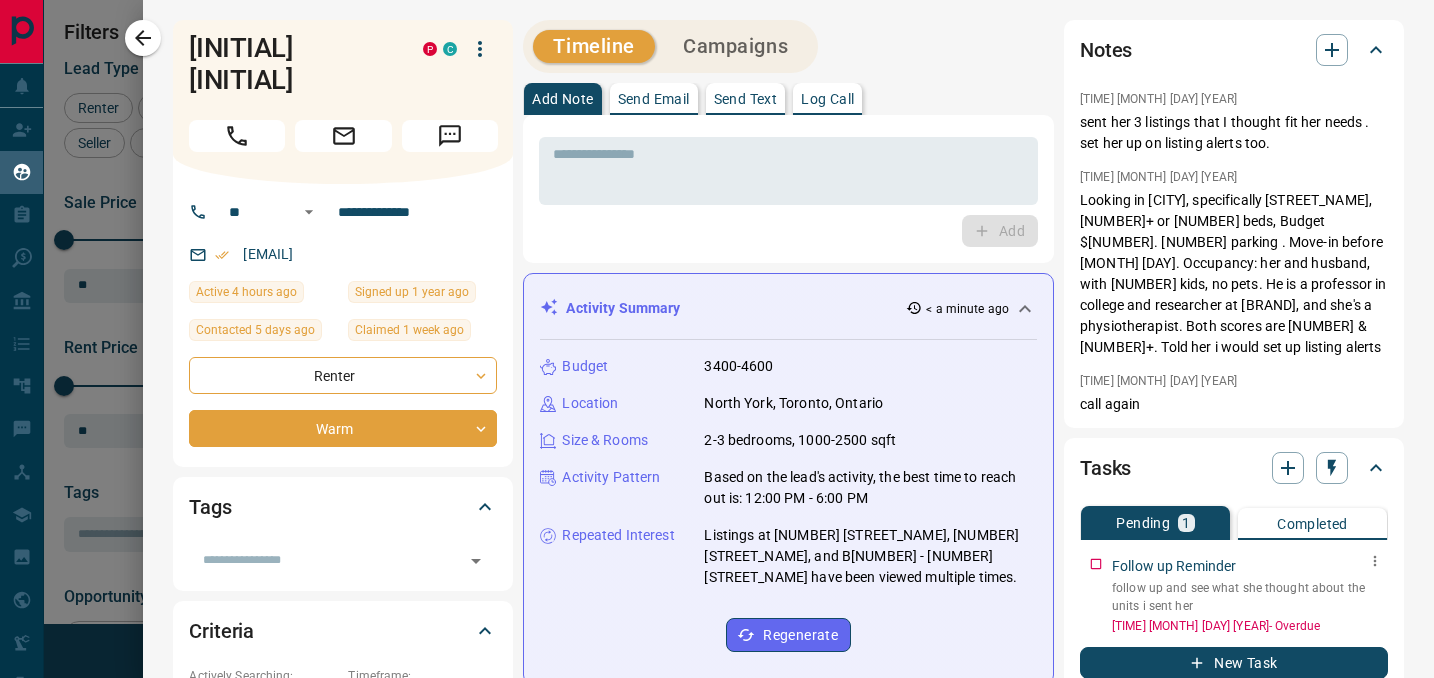 click 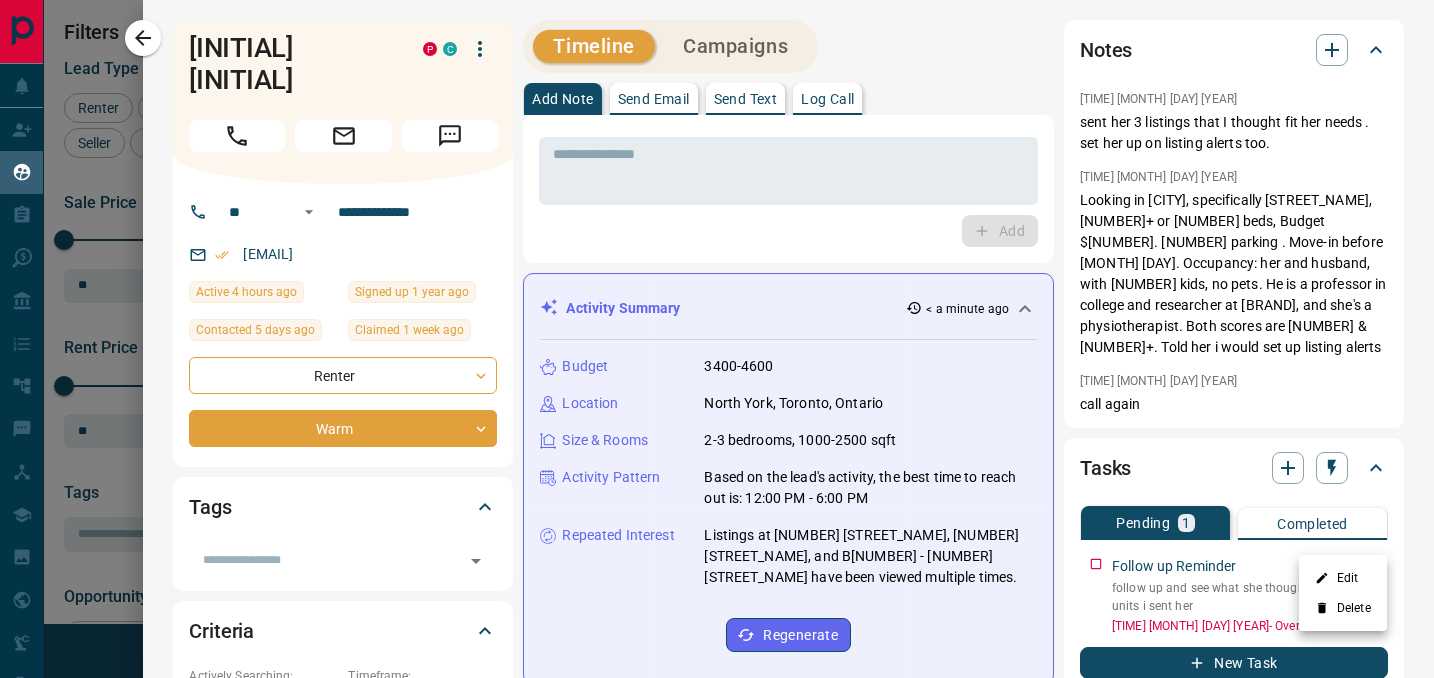 click on "Edit" at bounding box center (1343, 578) 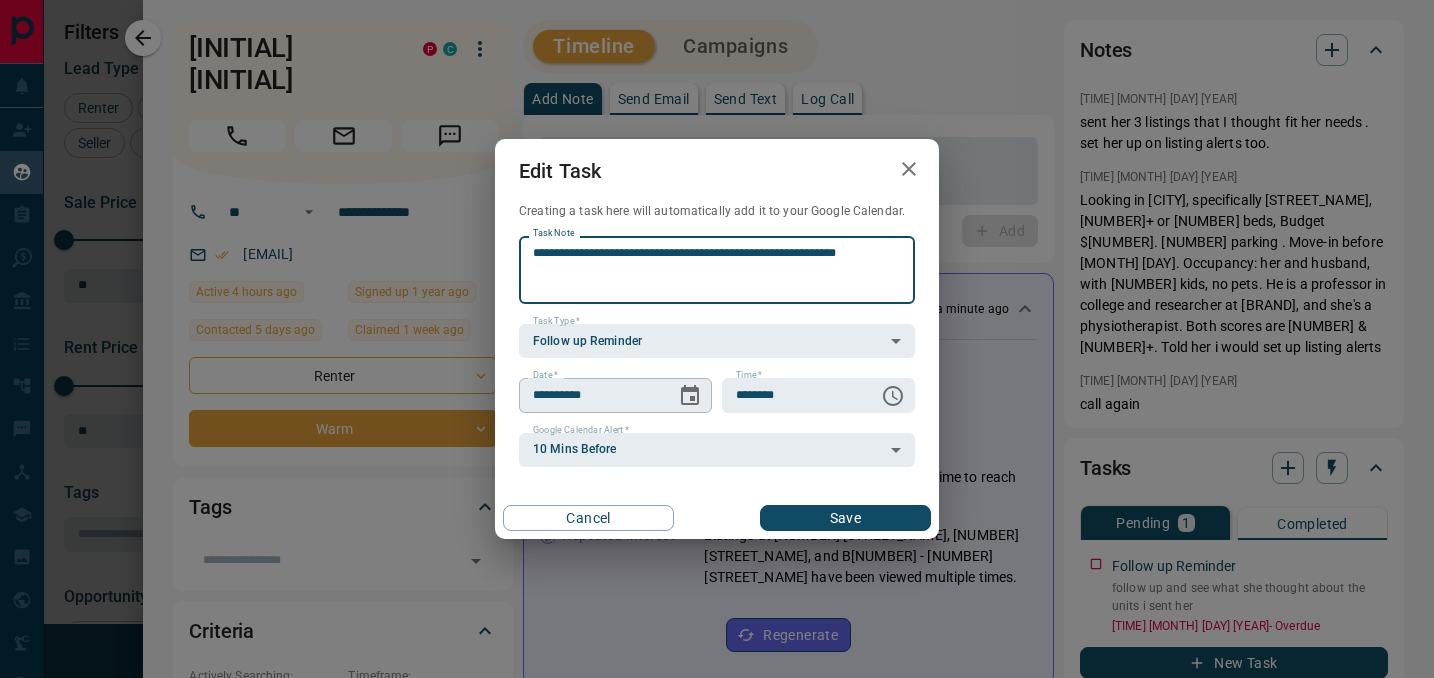 click 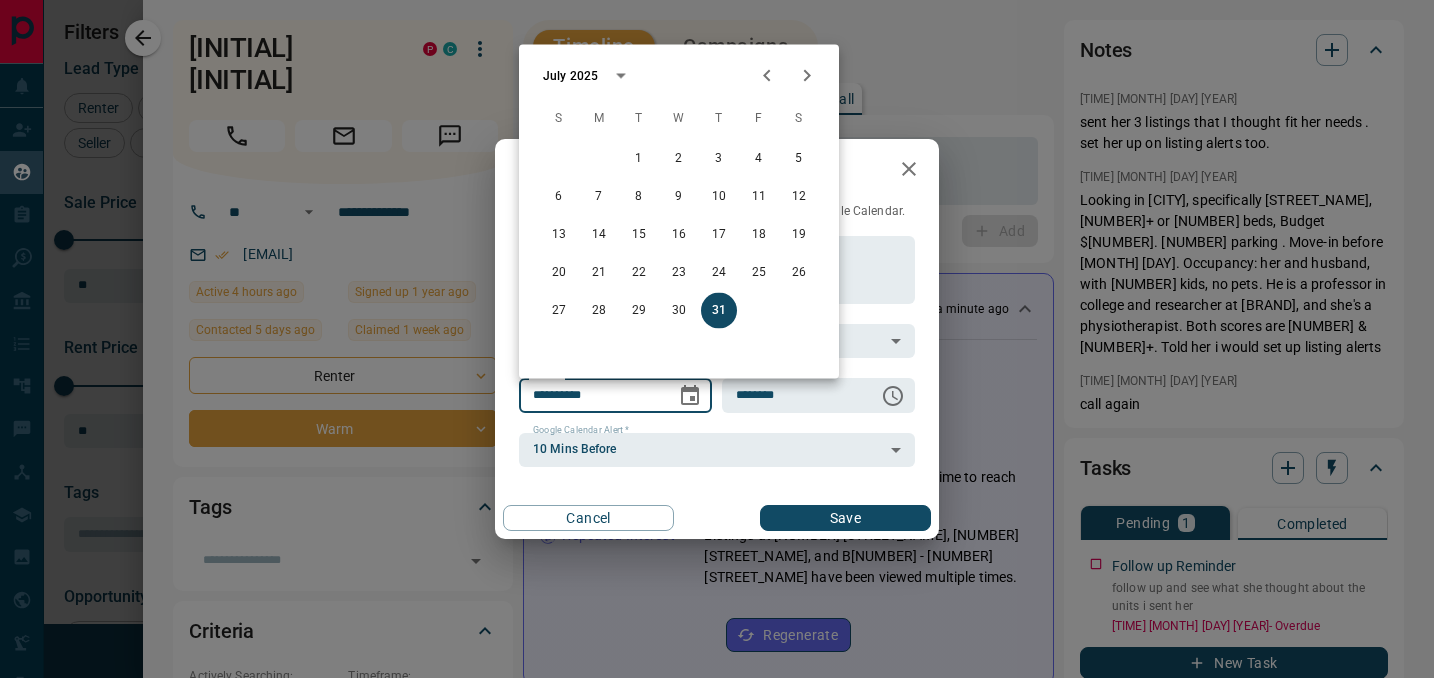 click at bounding box center [807, 76] 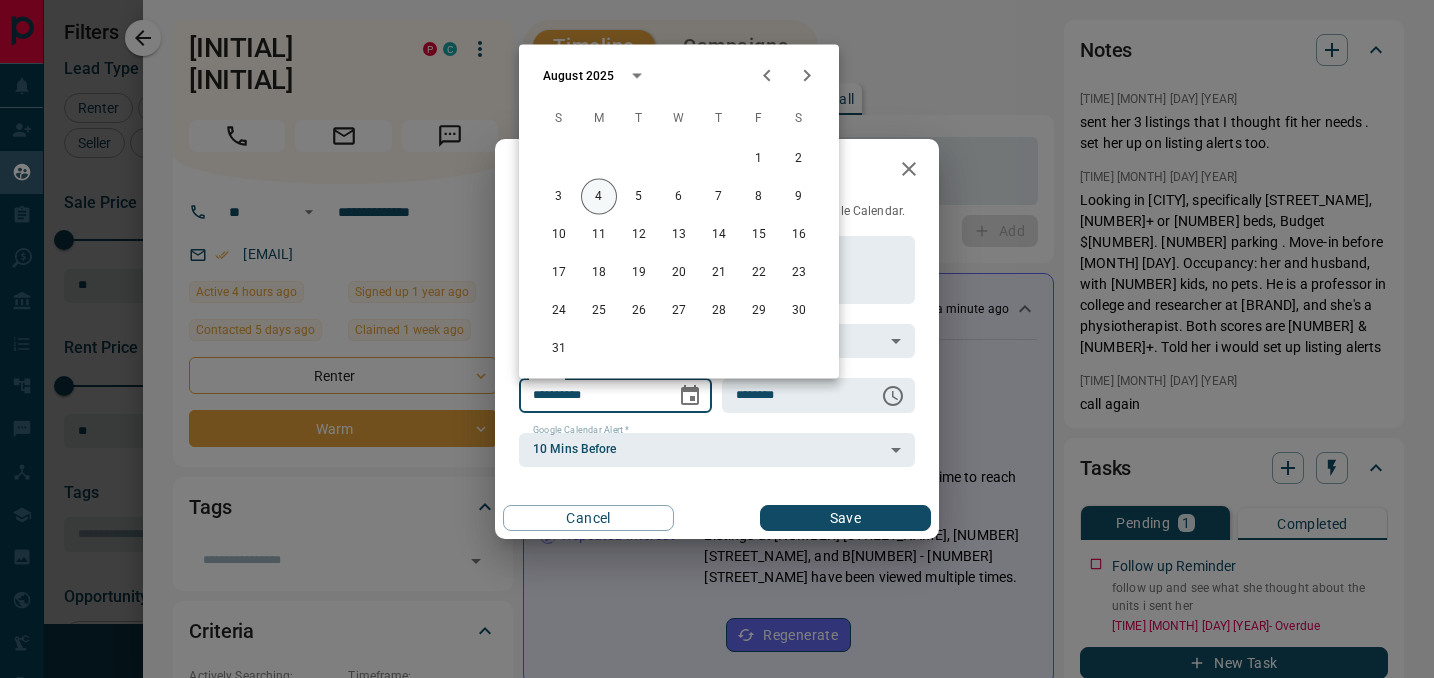 click on "4" at bounding box center [599, 197] 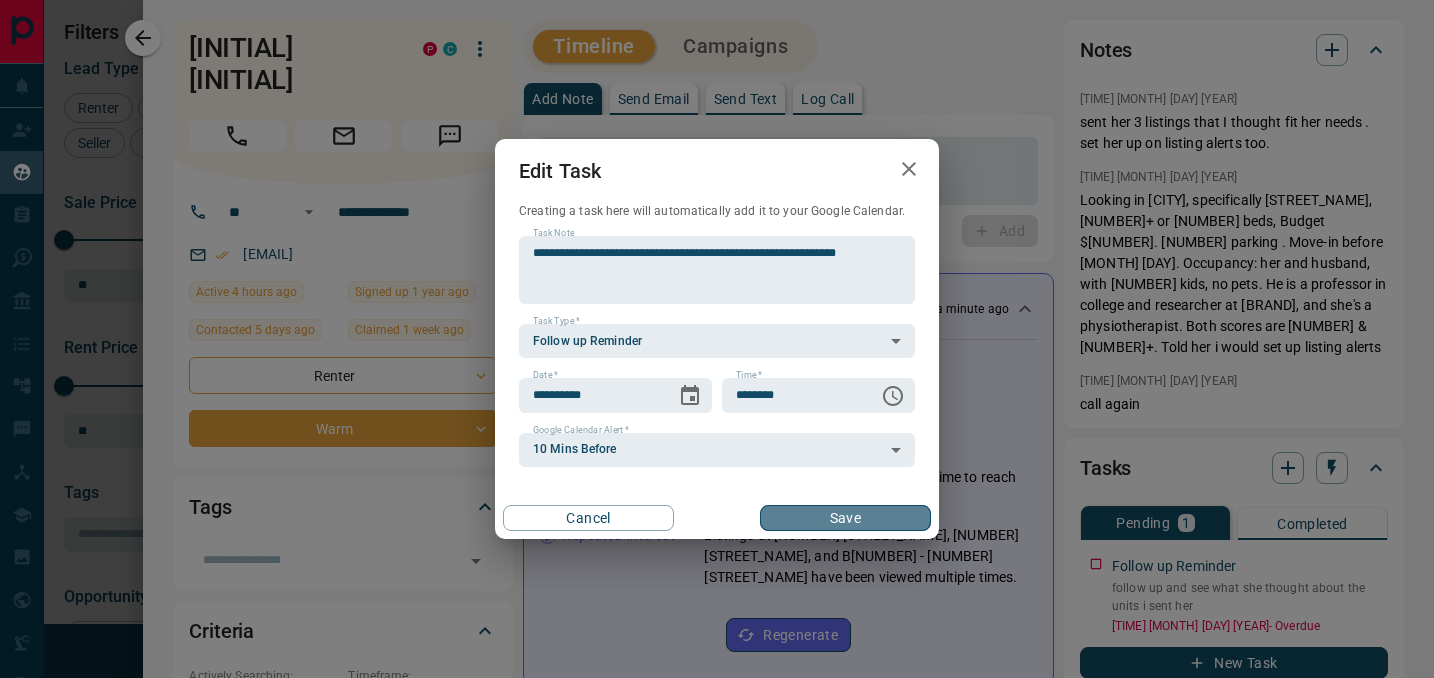 click on "Save" at bounding box center (845, 518) 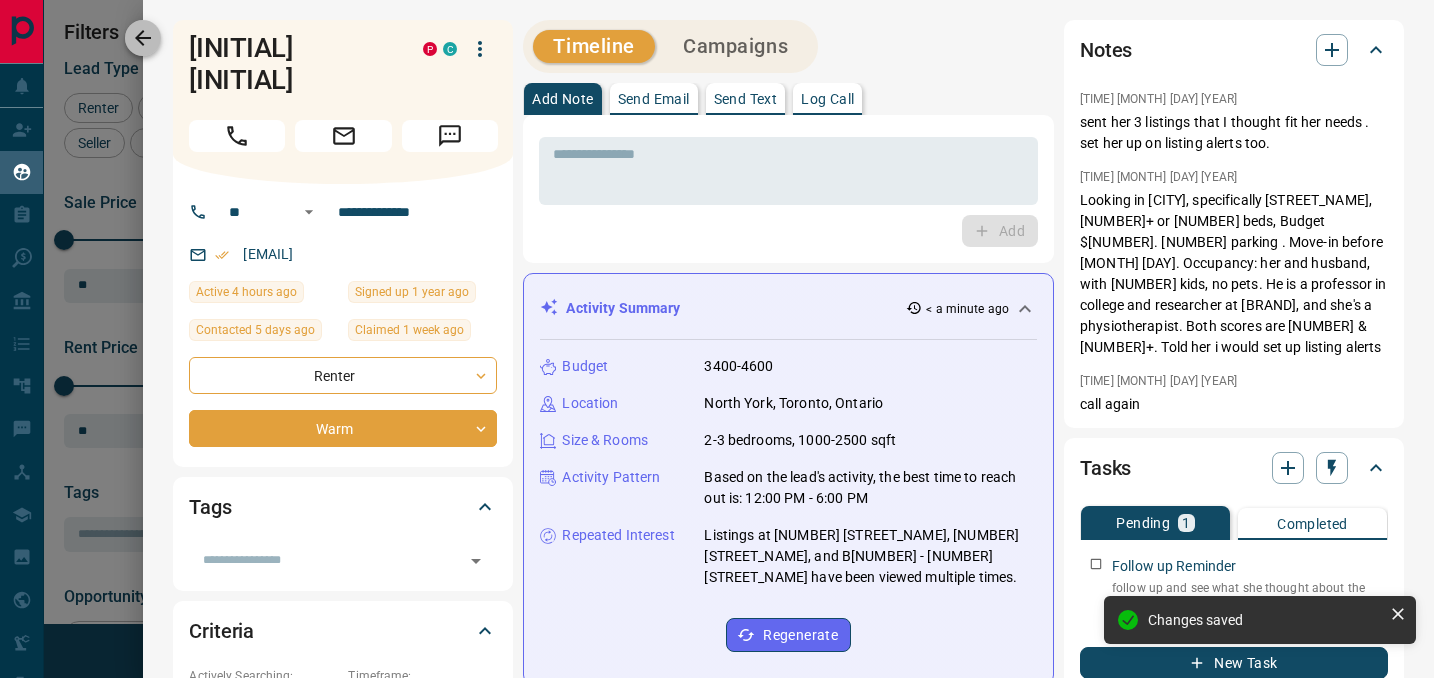 click 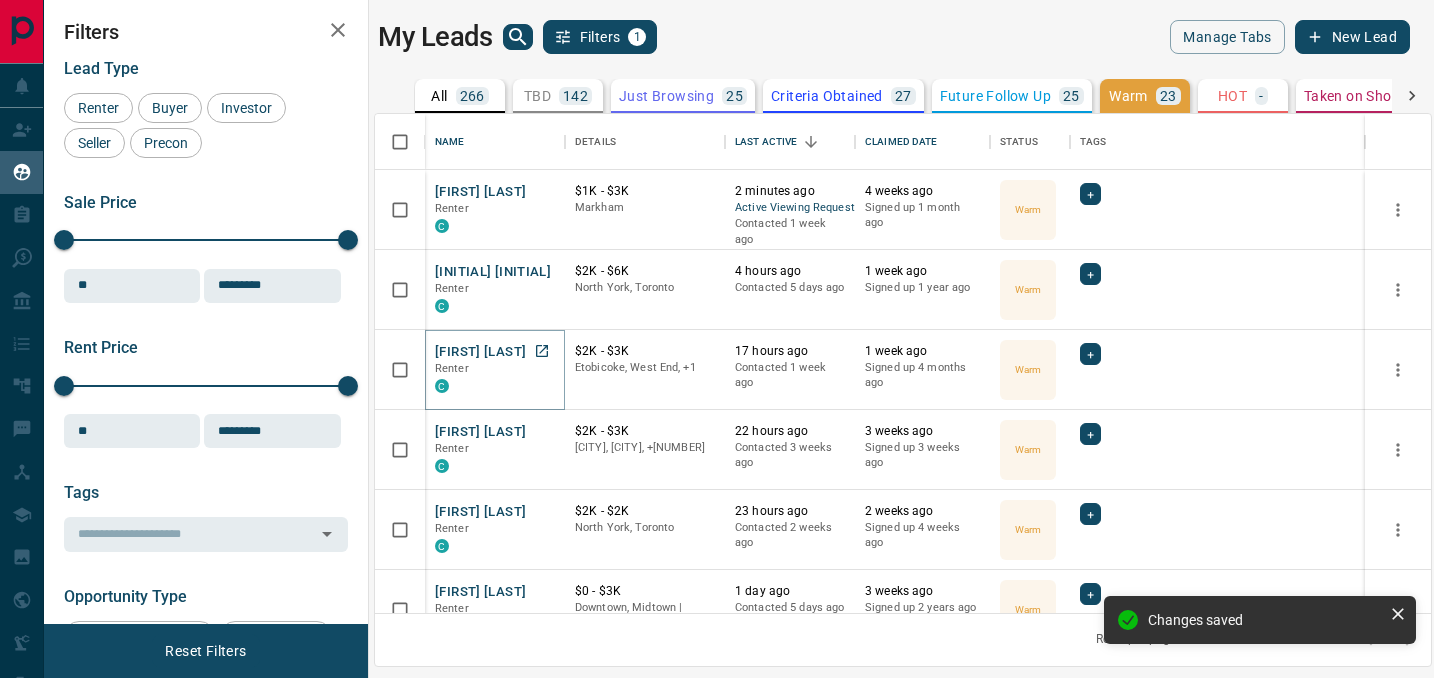 click on "[FIRST] [LAST]" at bounding box center [480, 352] 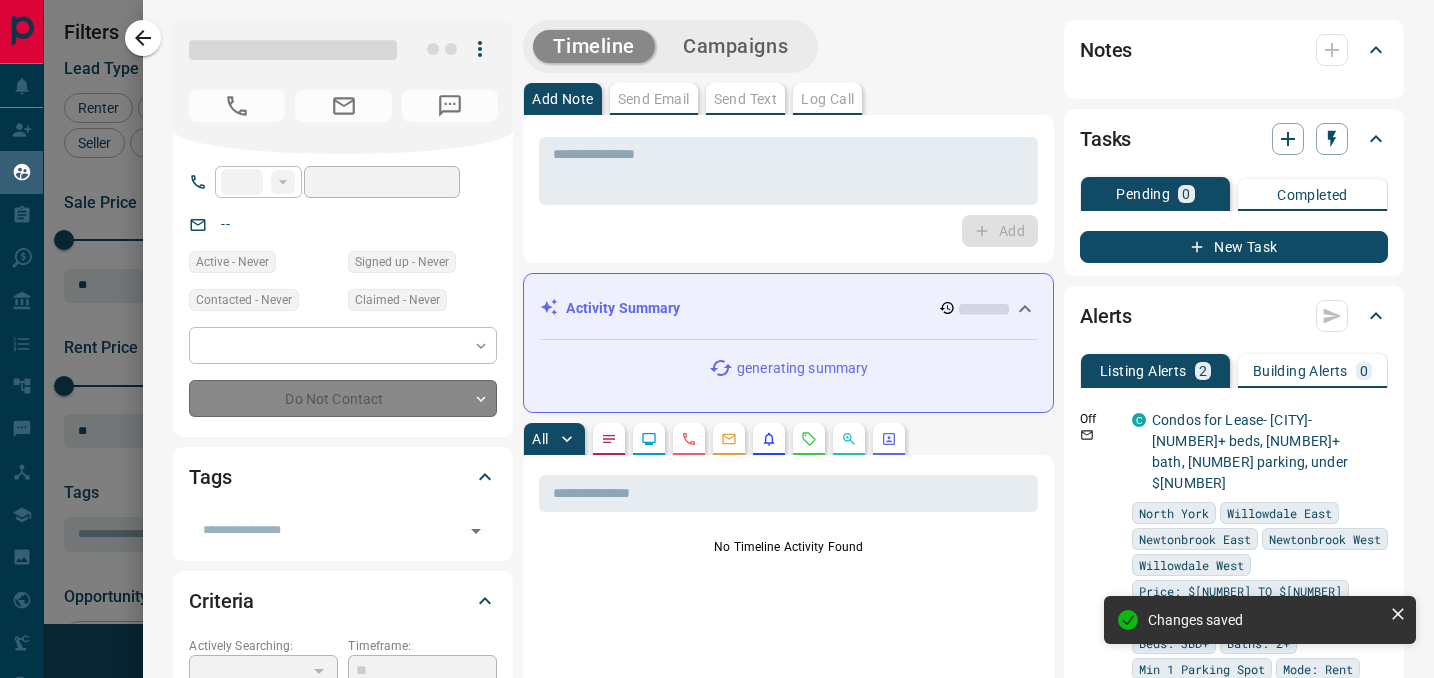 type on "**" 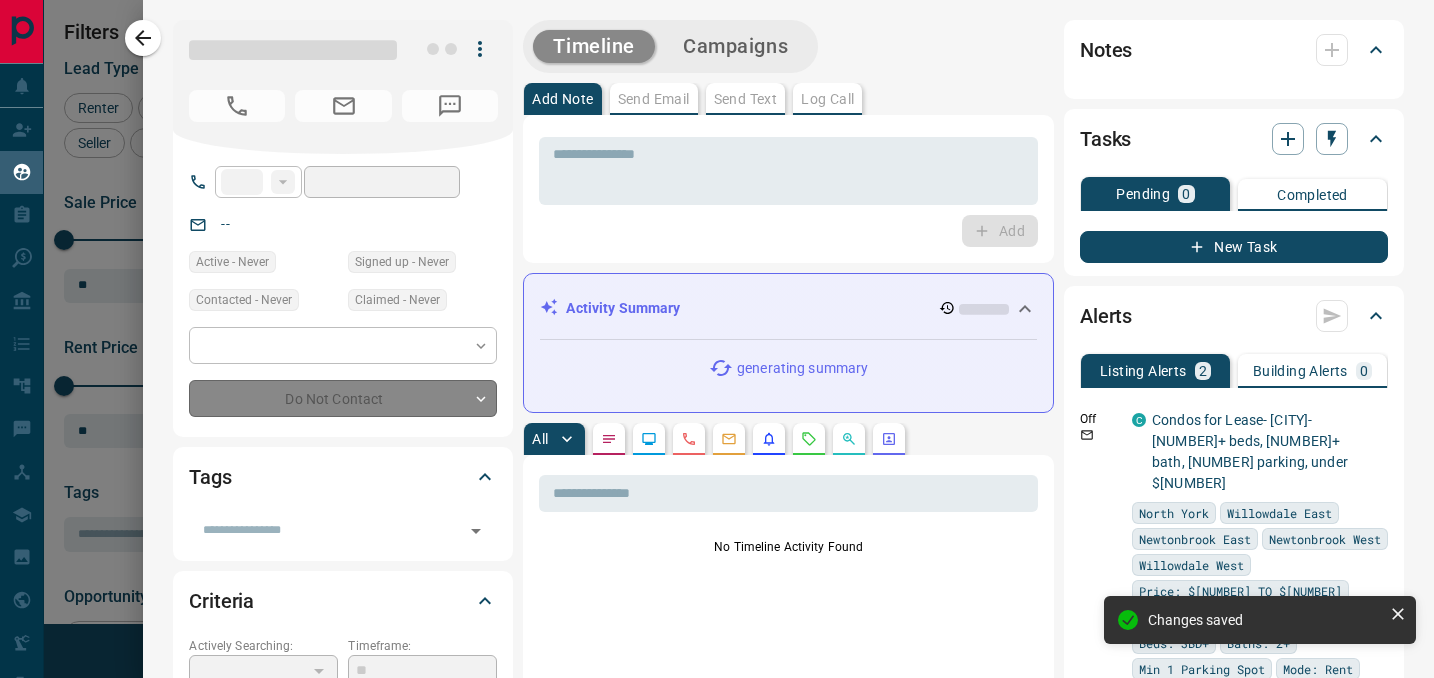 type on "**********" 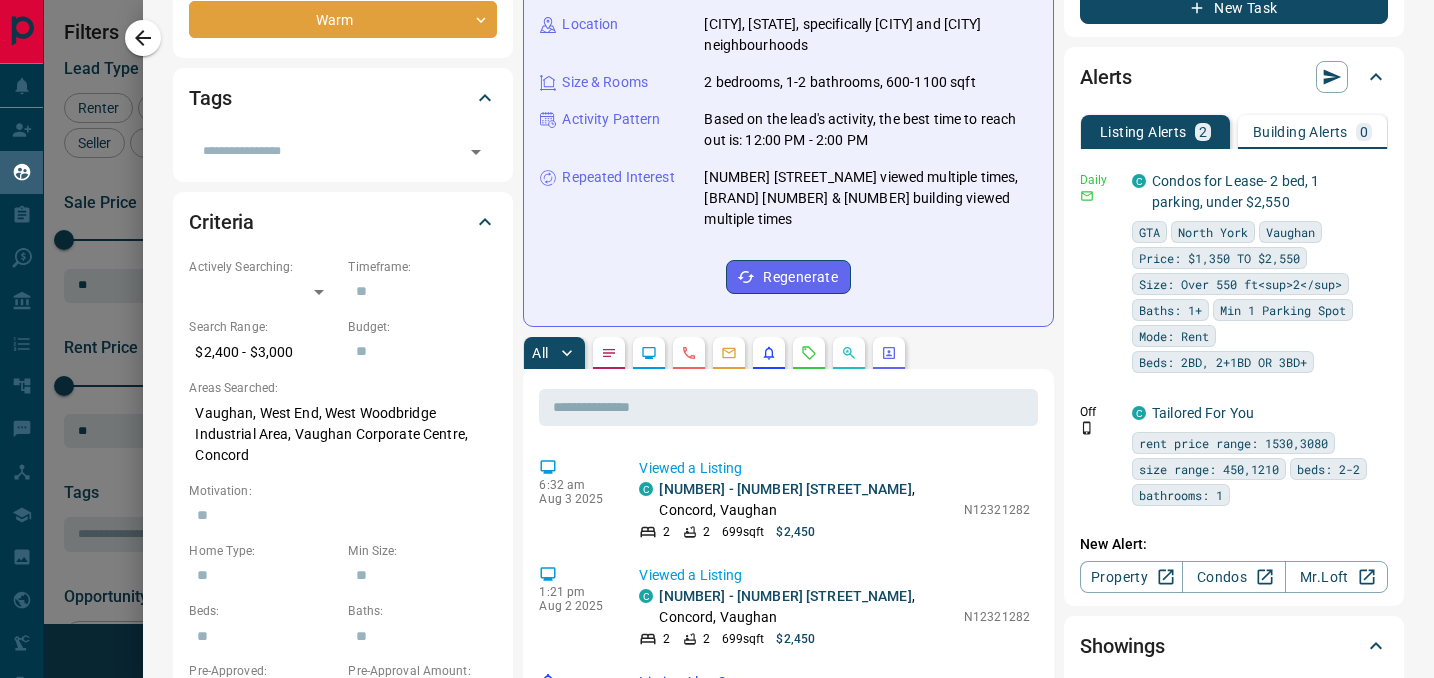 scroll, scrollTop: 0, scrollLeft: 0, axis: both 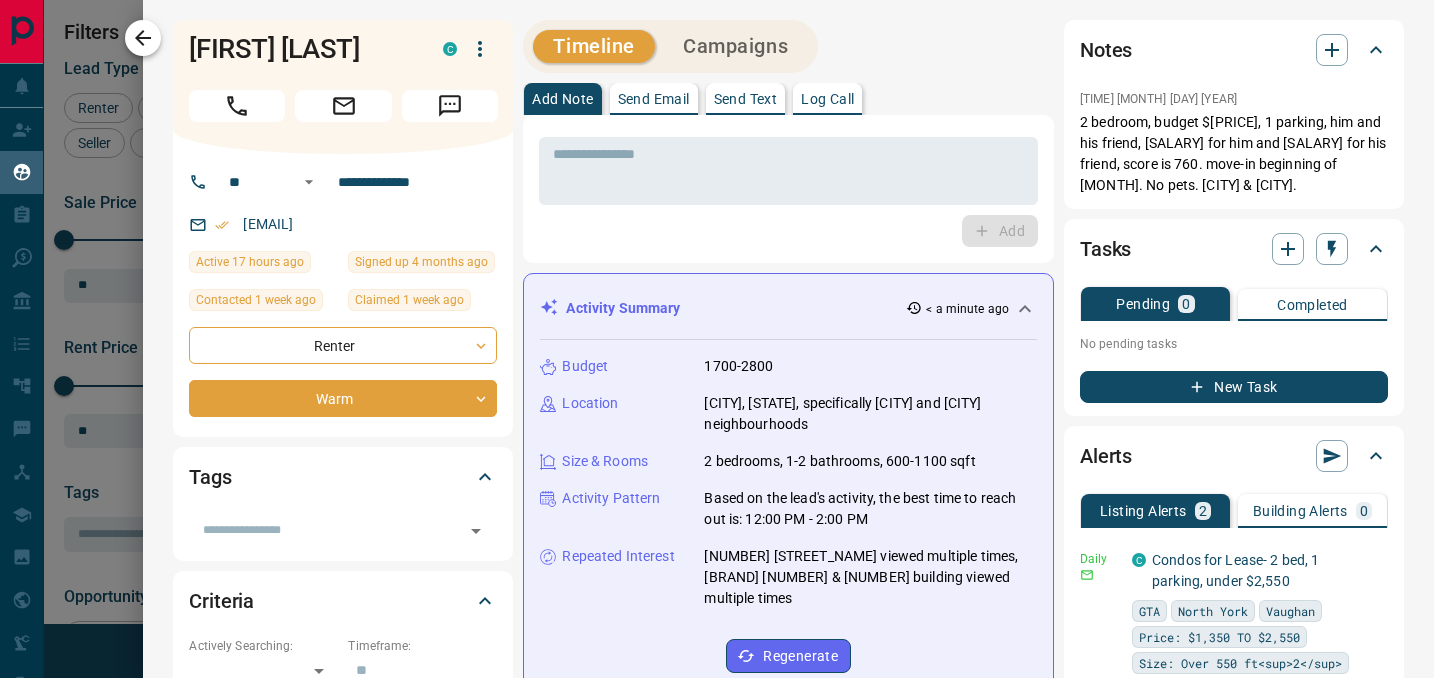 click 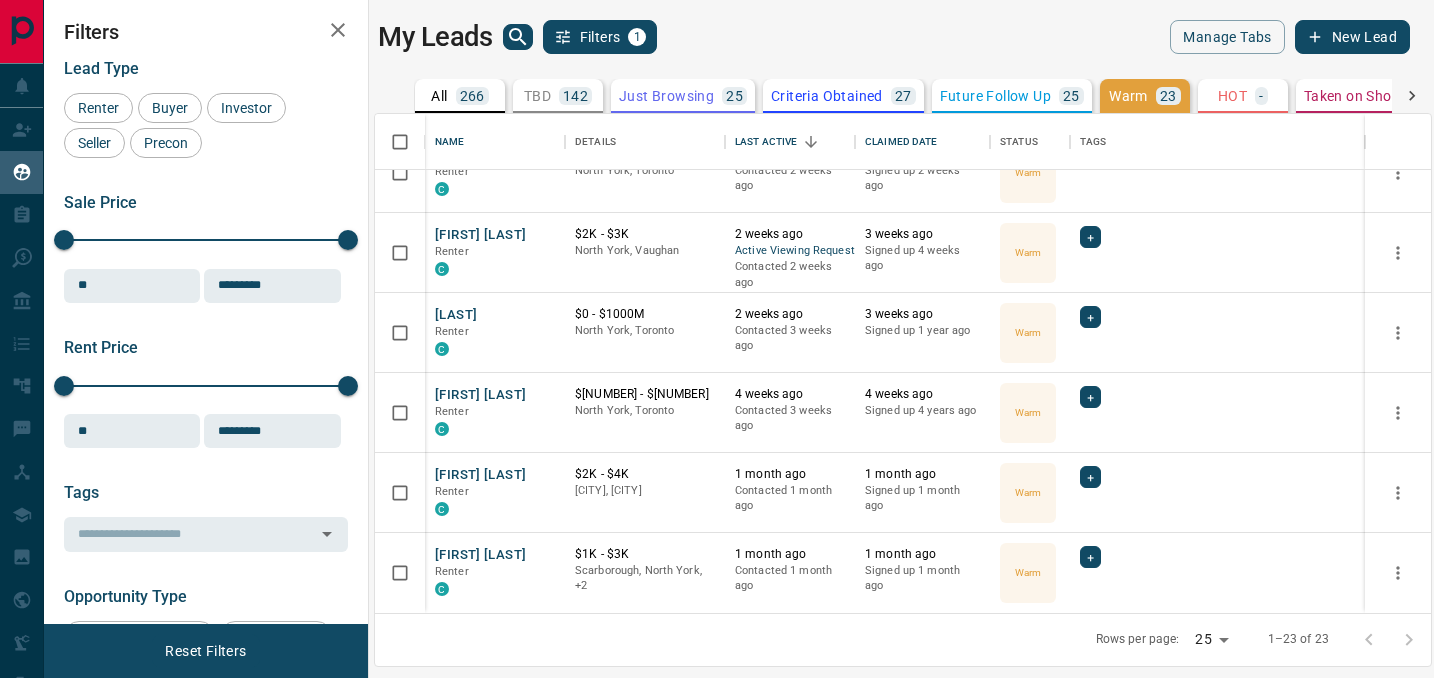 scroll, scrollTop: 0, scrollLeft: 0, axis: both 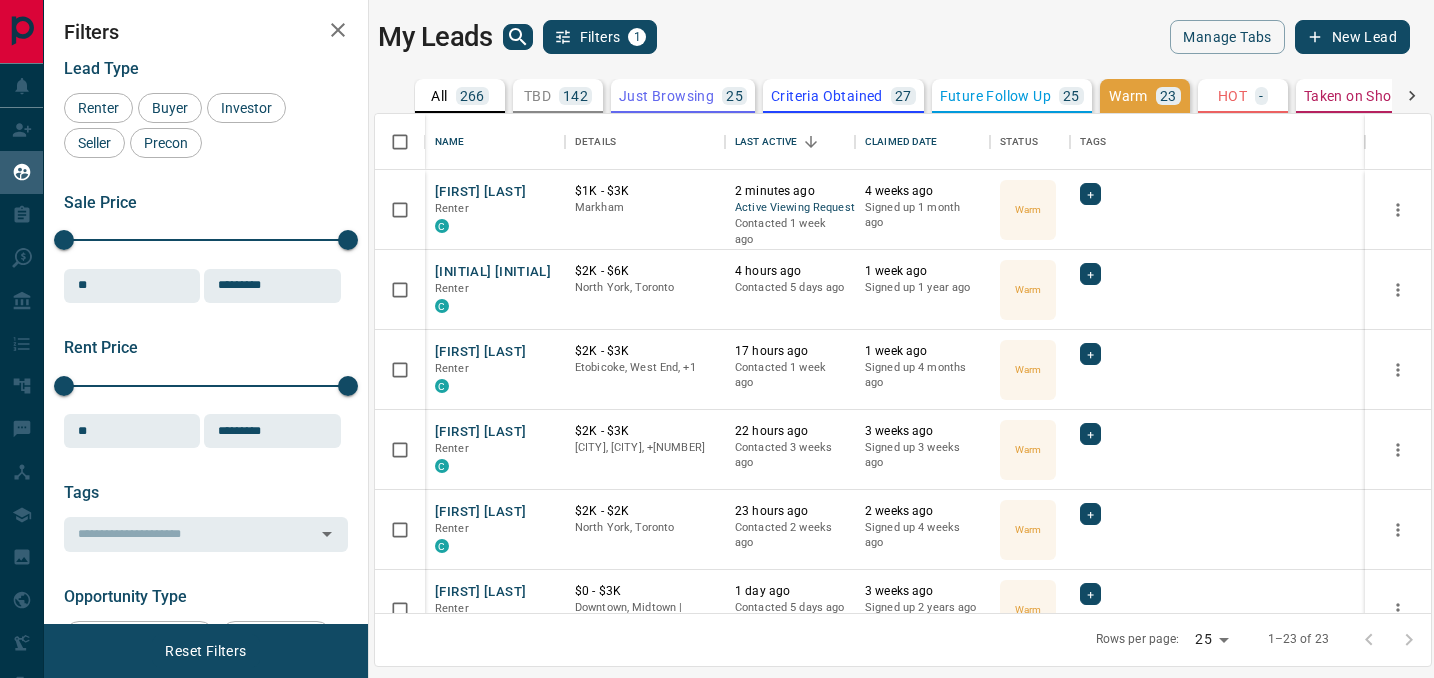 click on "Future Follow Up" at bounding box center (995, 96) 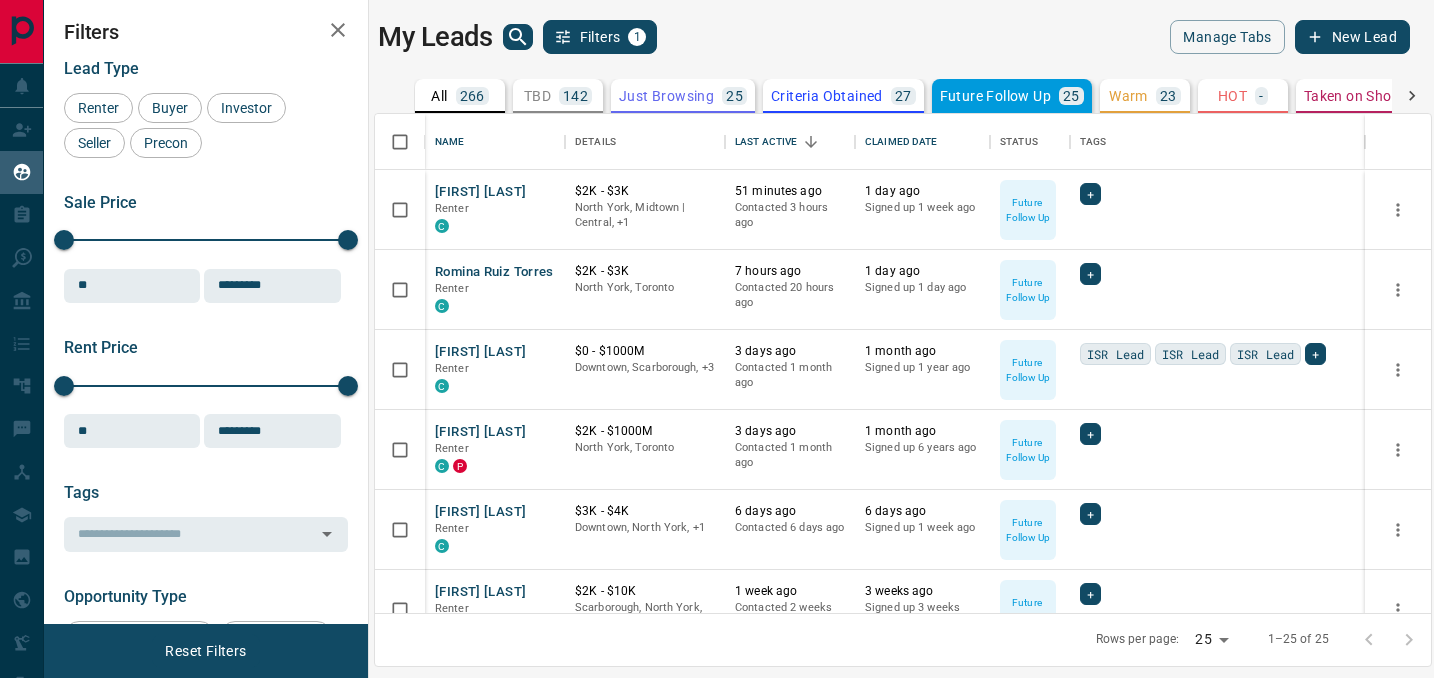 click on "Warm" at bounding box center [1128, 96] 